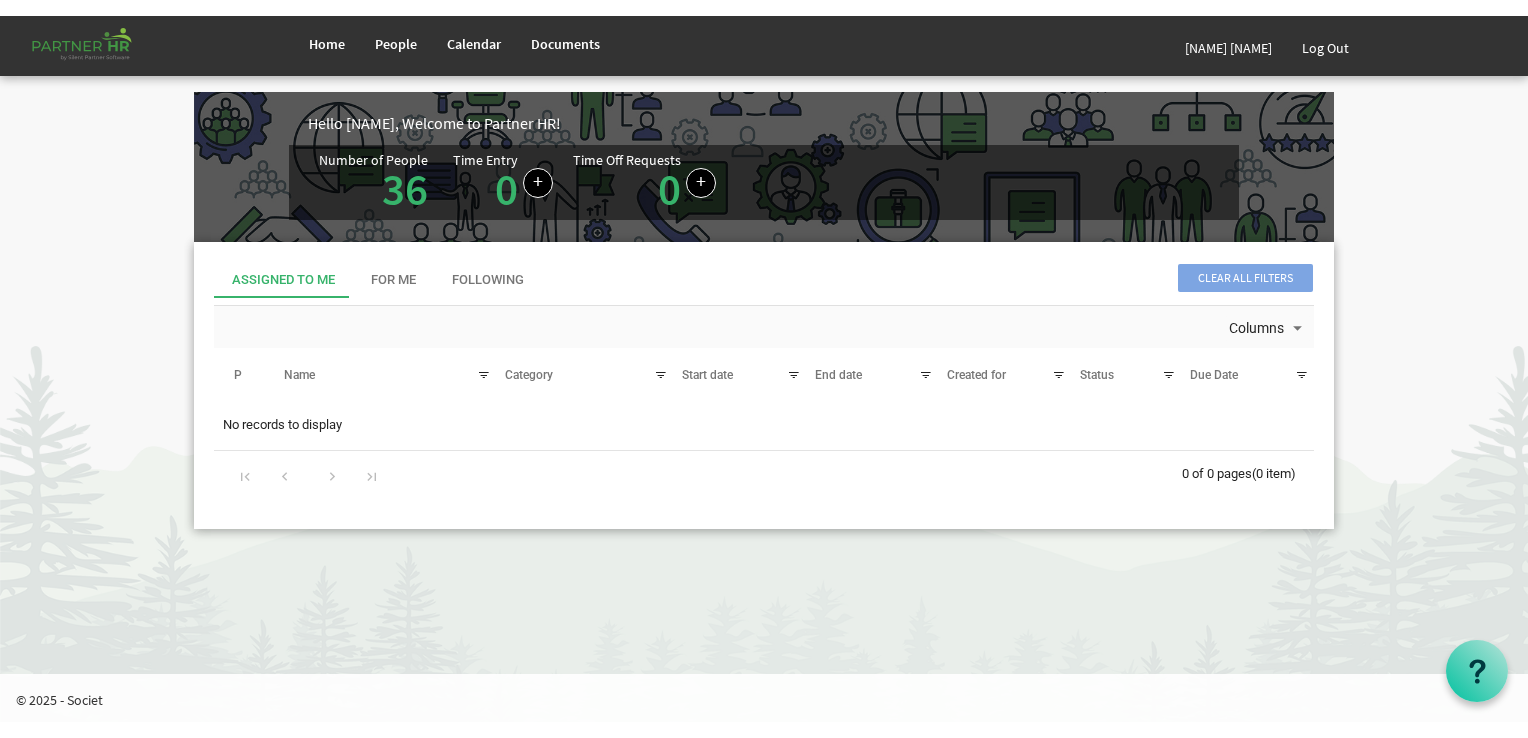 scroll, scrollTop: 0, scrollLeft: 0, axis: both 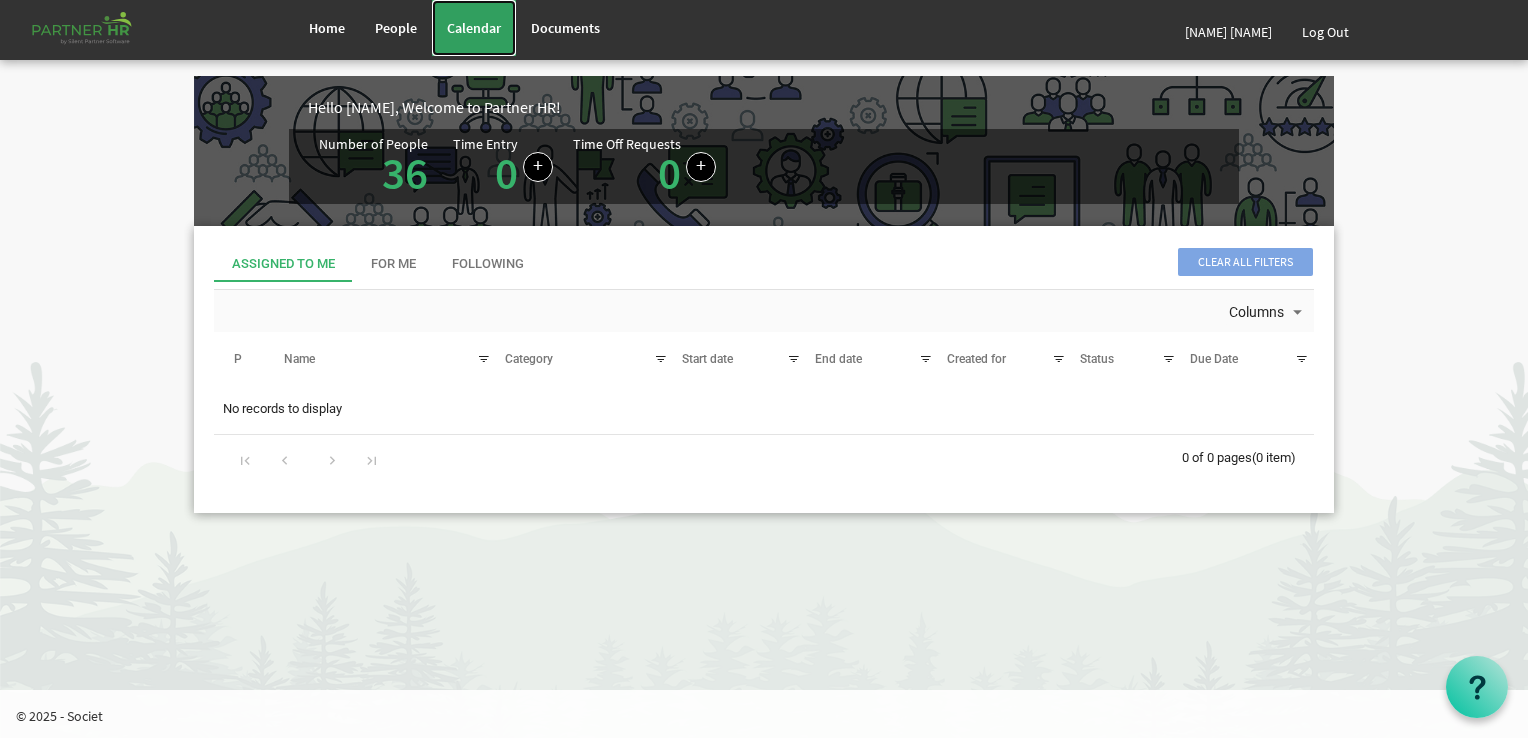 click on "Calendar" at bounding box center [474, 28] 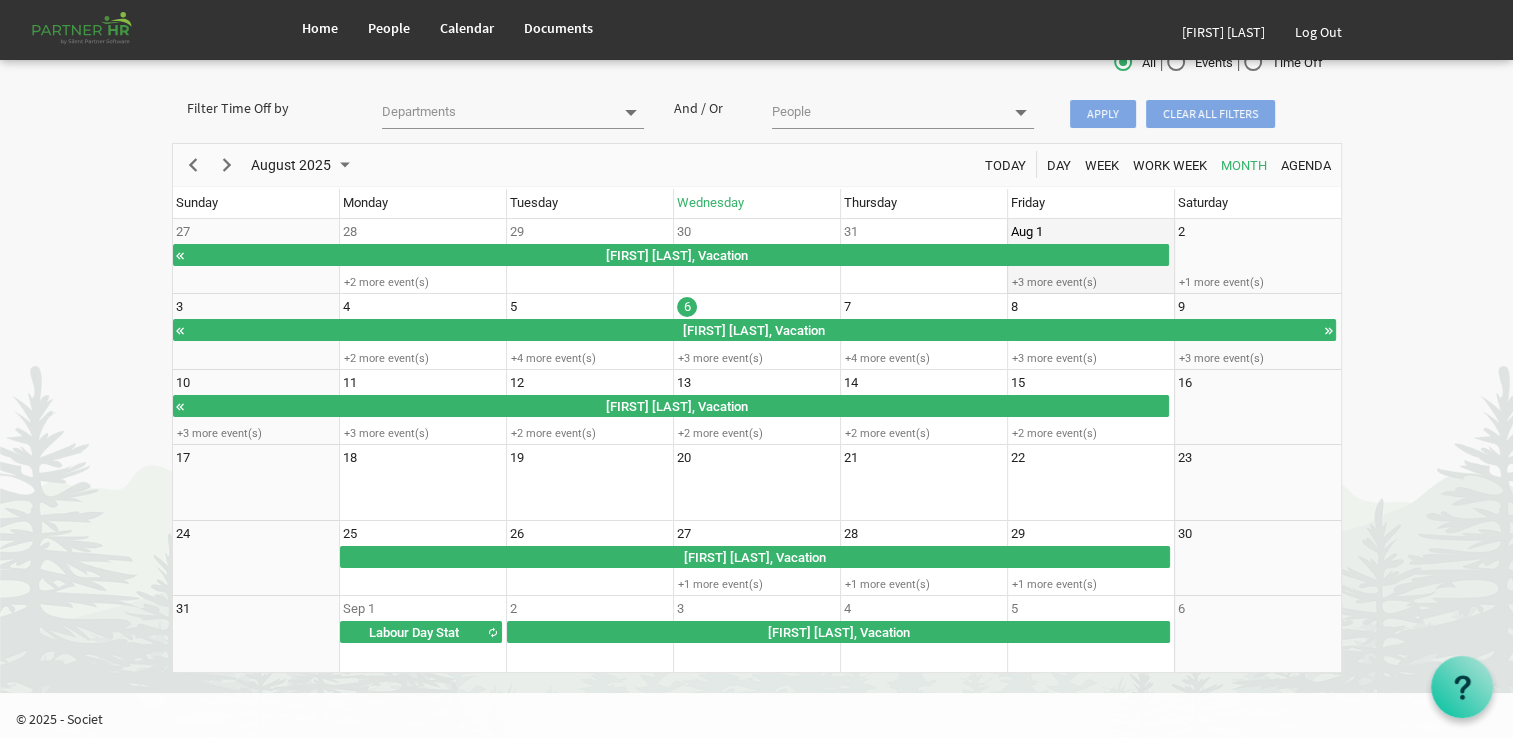 scroll, scrollTop: 84, scrollLeft: 0, axis: vertical 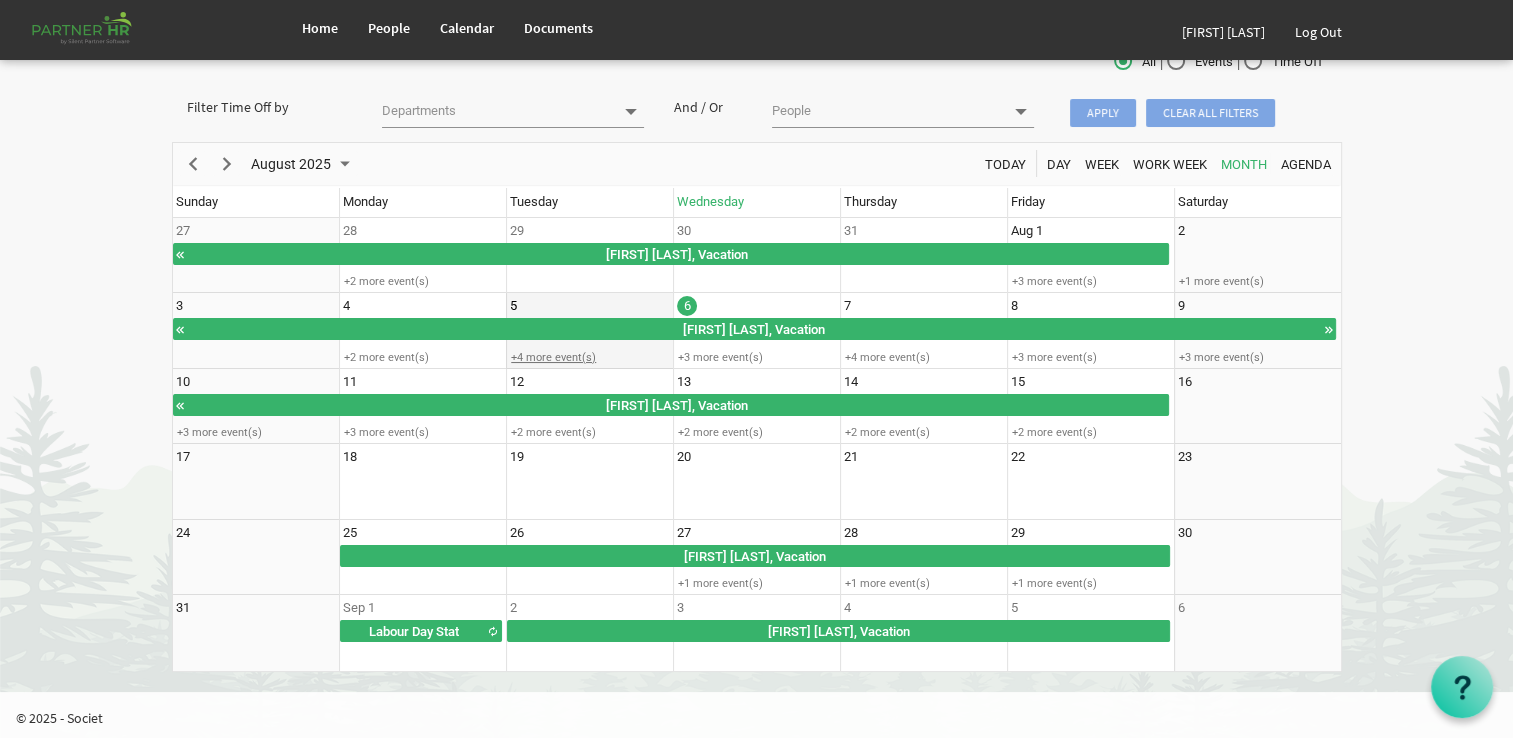 click on "+4 more event(s)" at bounding box center [589, 357] 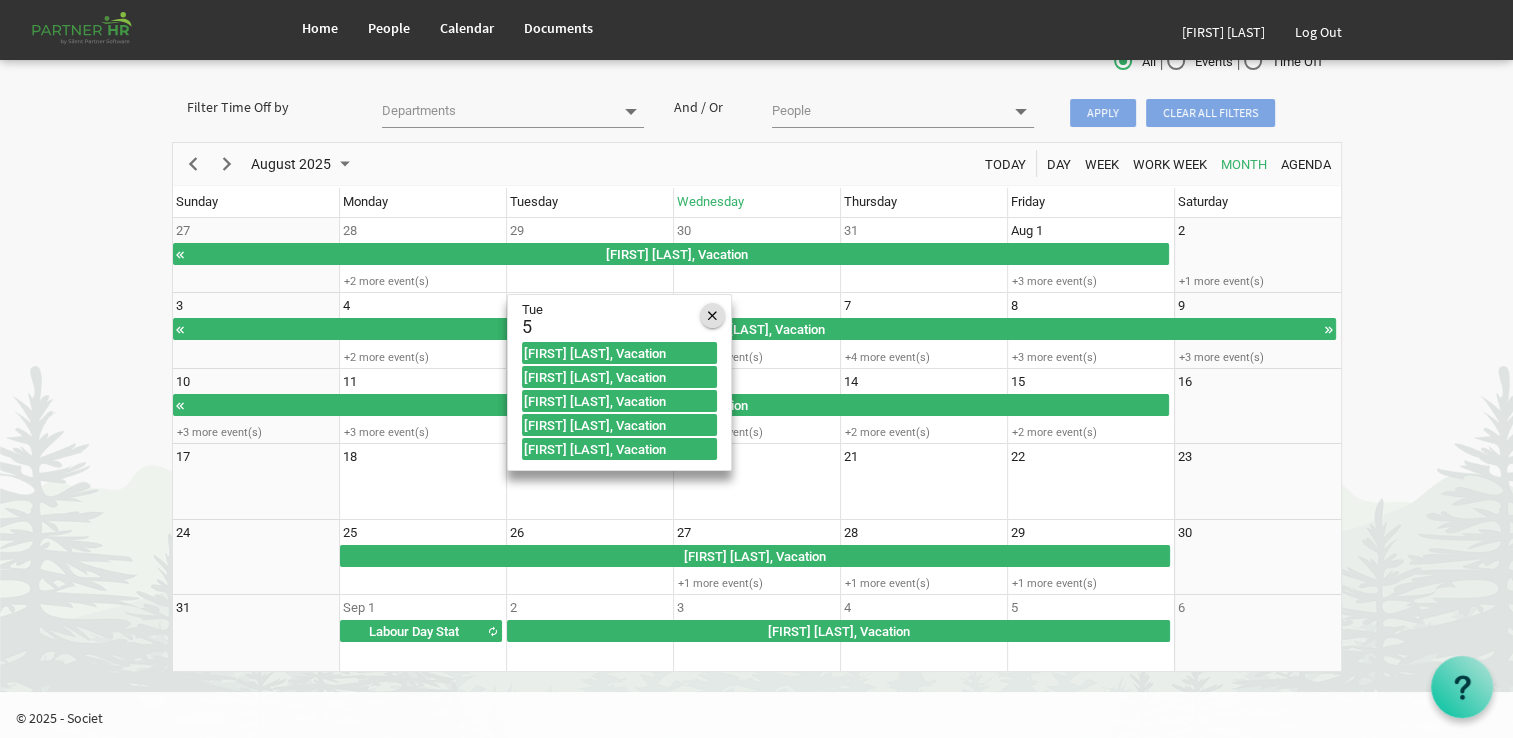 click at bounding box center (712, 316) 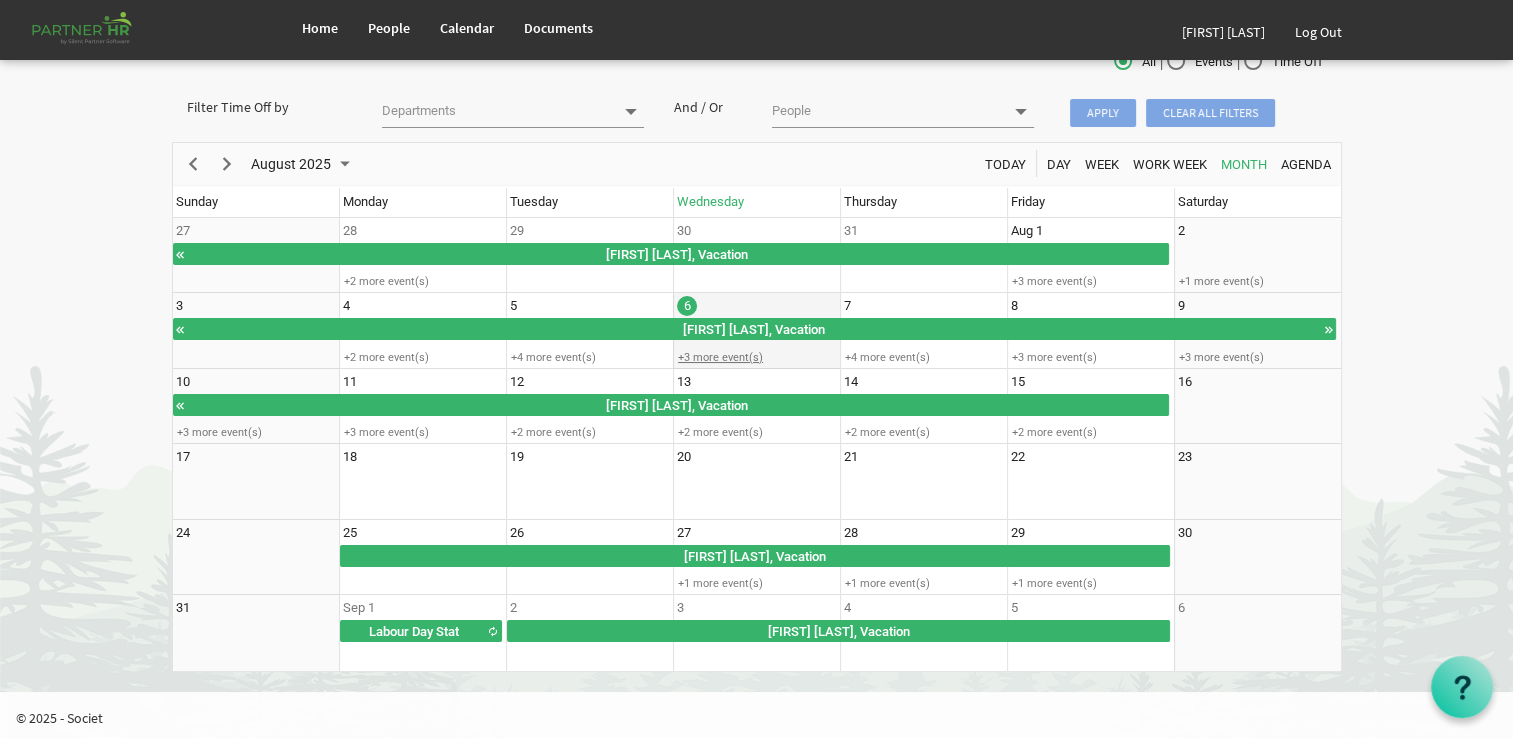 click on "+3 more event(s)" at bounding box center (756, 357) 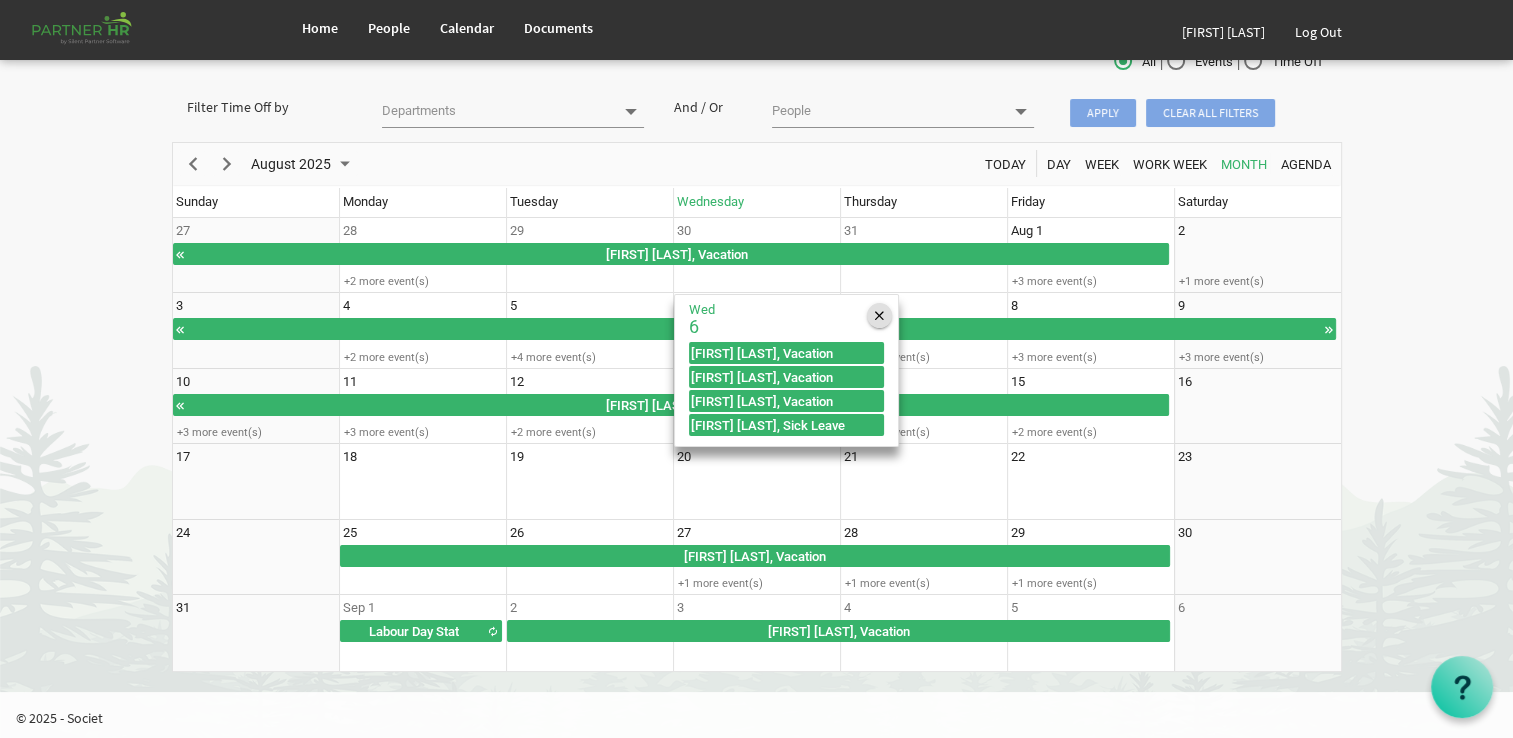 click at bounding box center (879, 316) 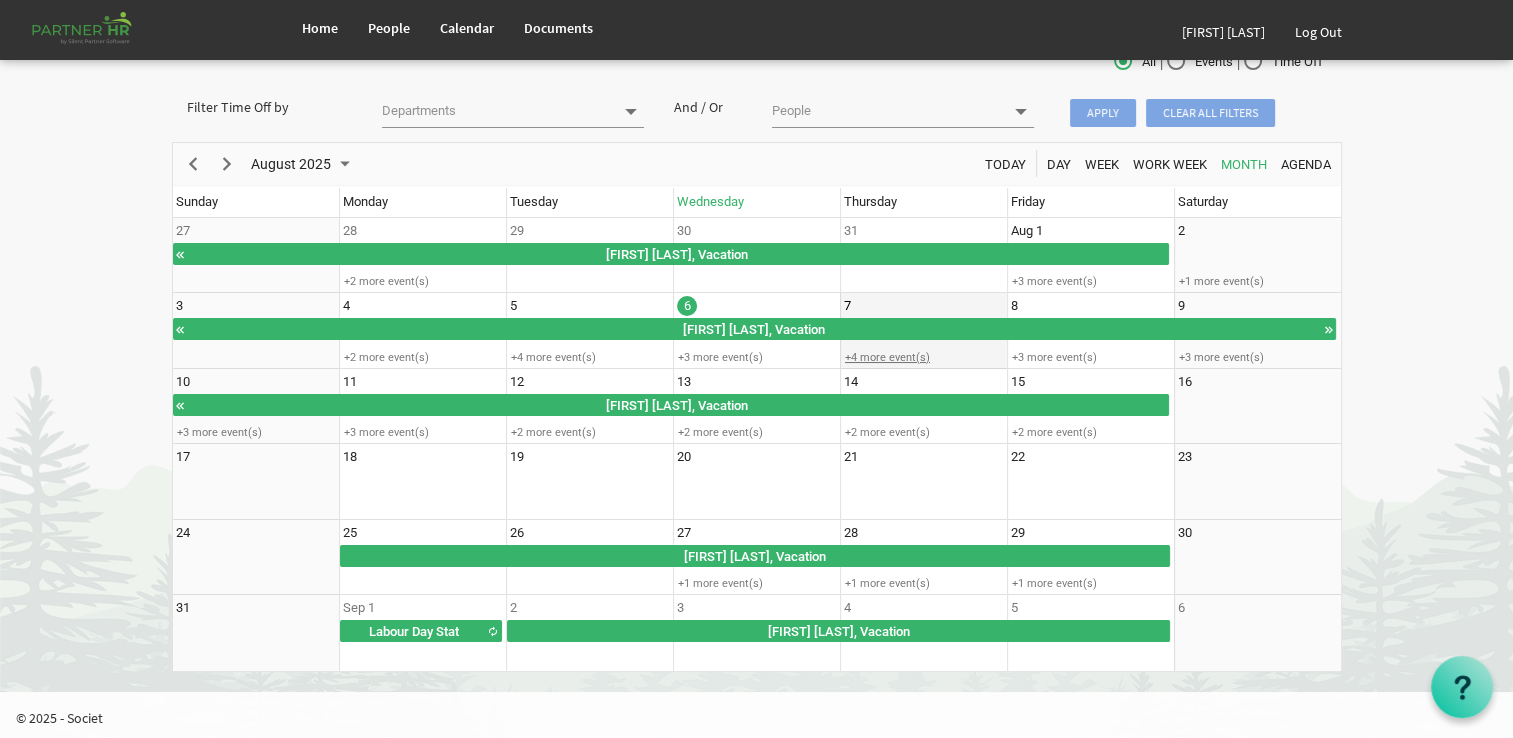 click on "+4 more event(s)" at bounding box center (923, 357) 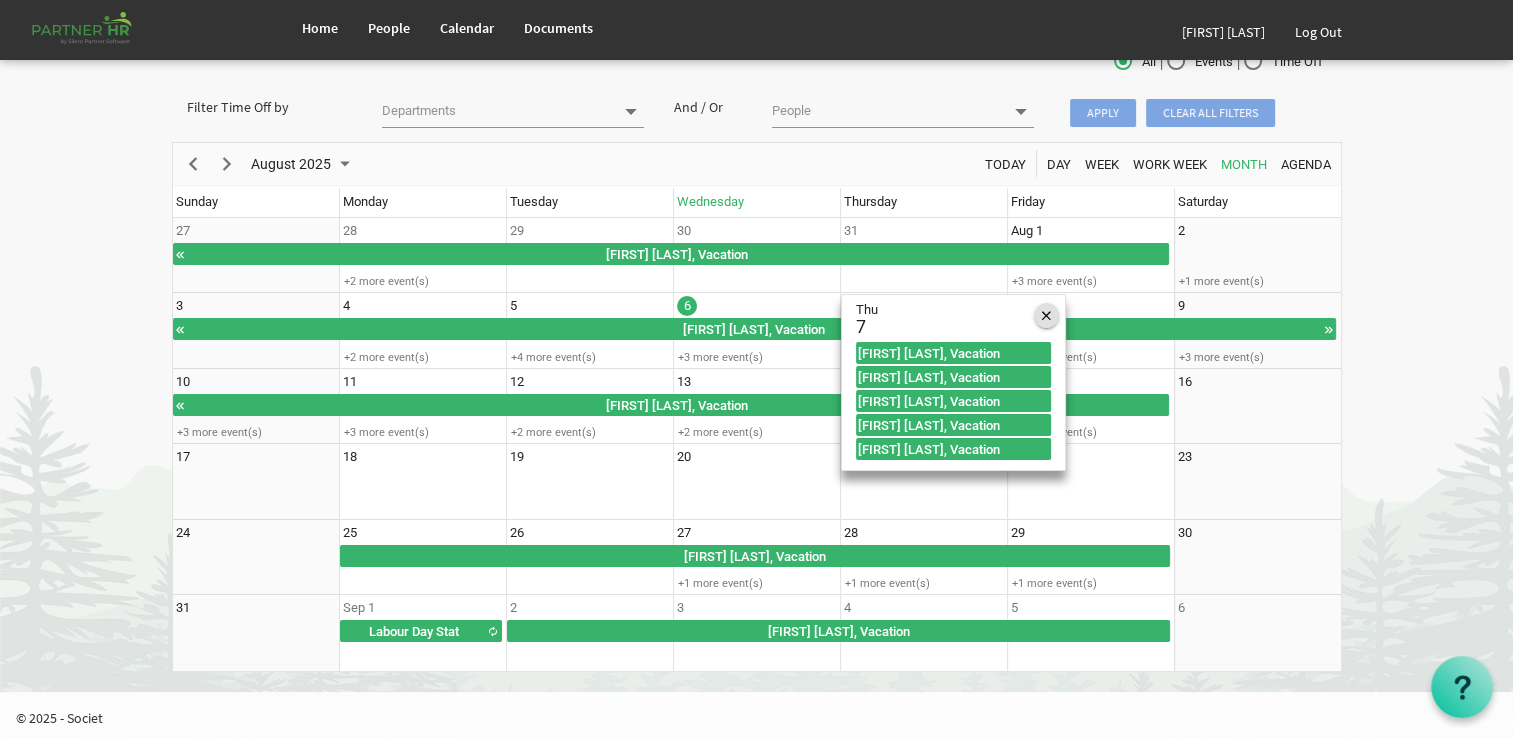 click at bounding box center (1046, 316) 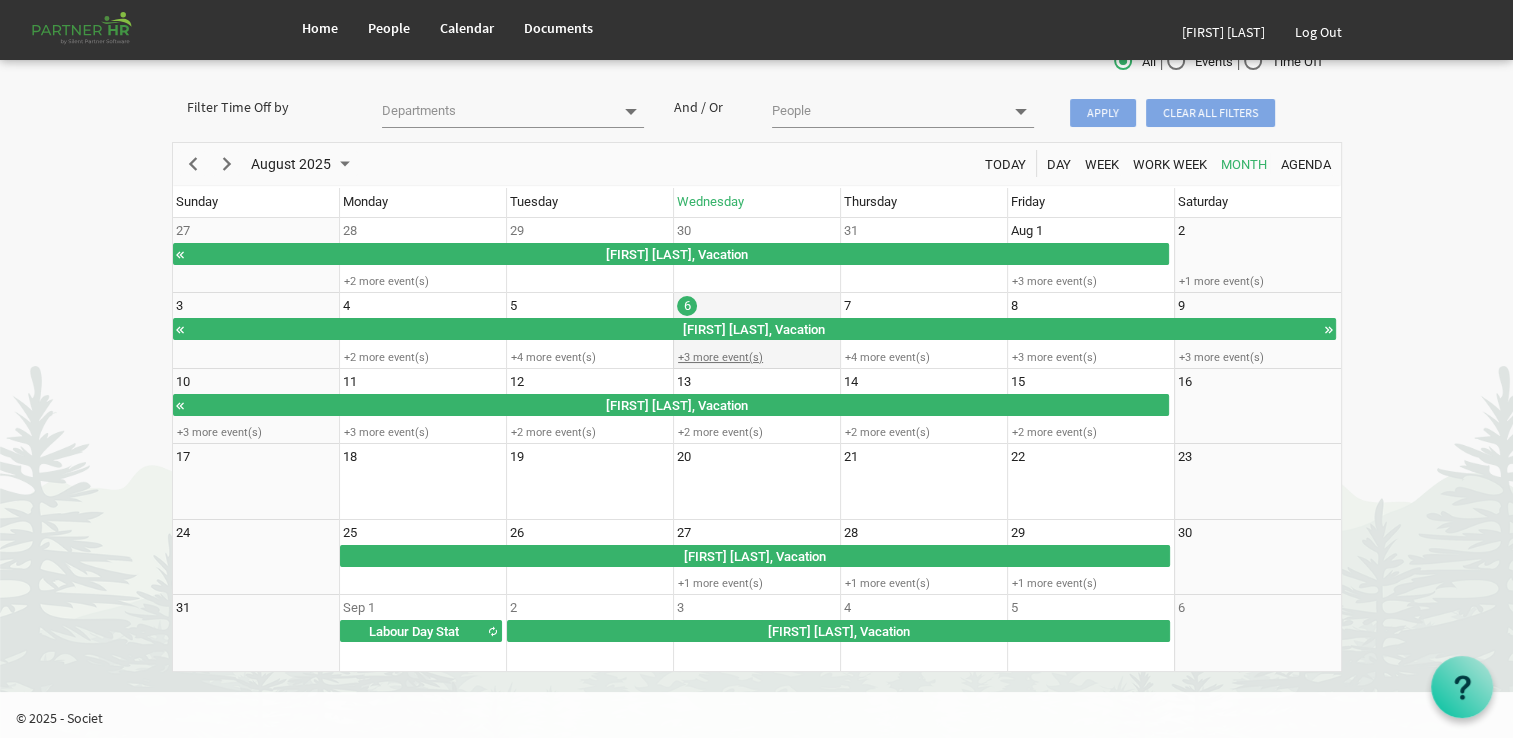 click on "+3 more event(s)" at bounding box center (756, 357) 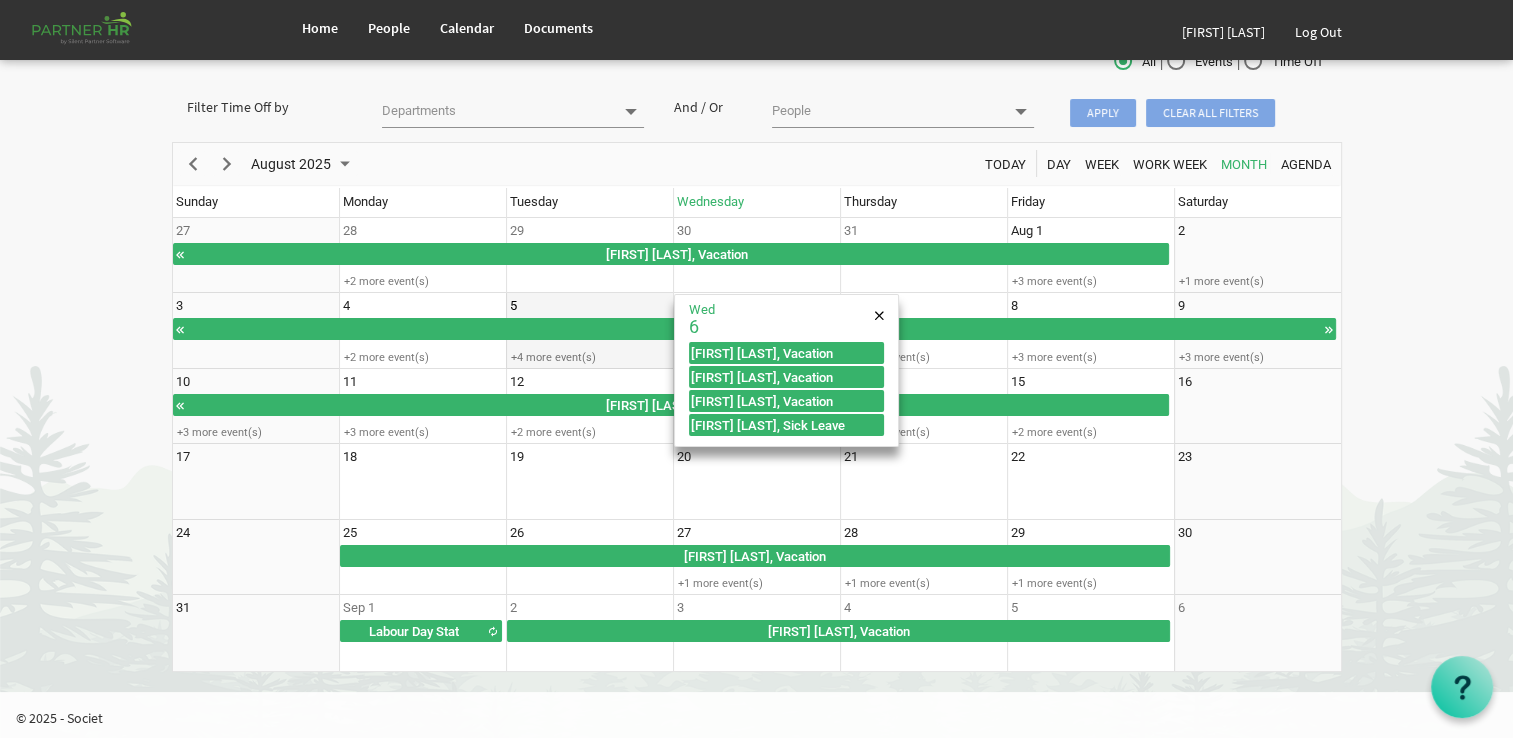 click on "5 +4 more event(s)" at bounding box center (589, 331) 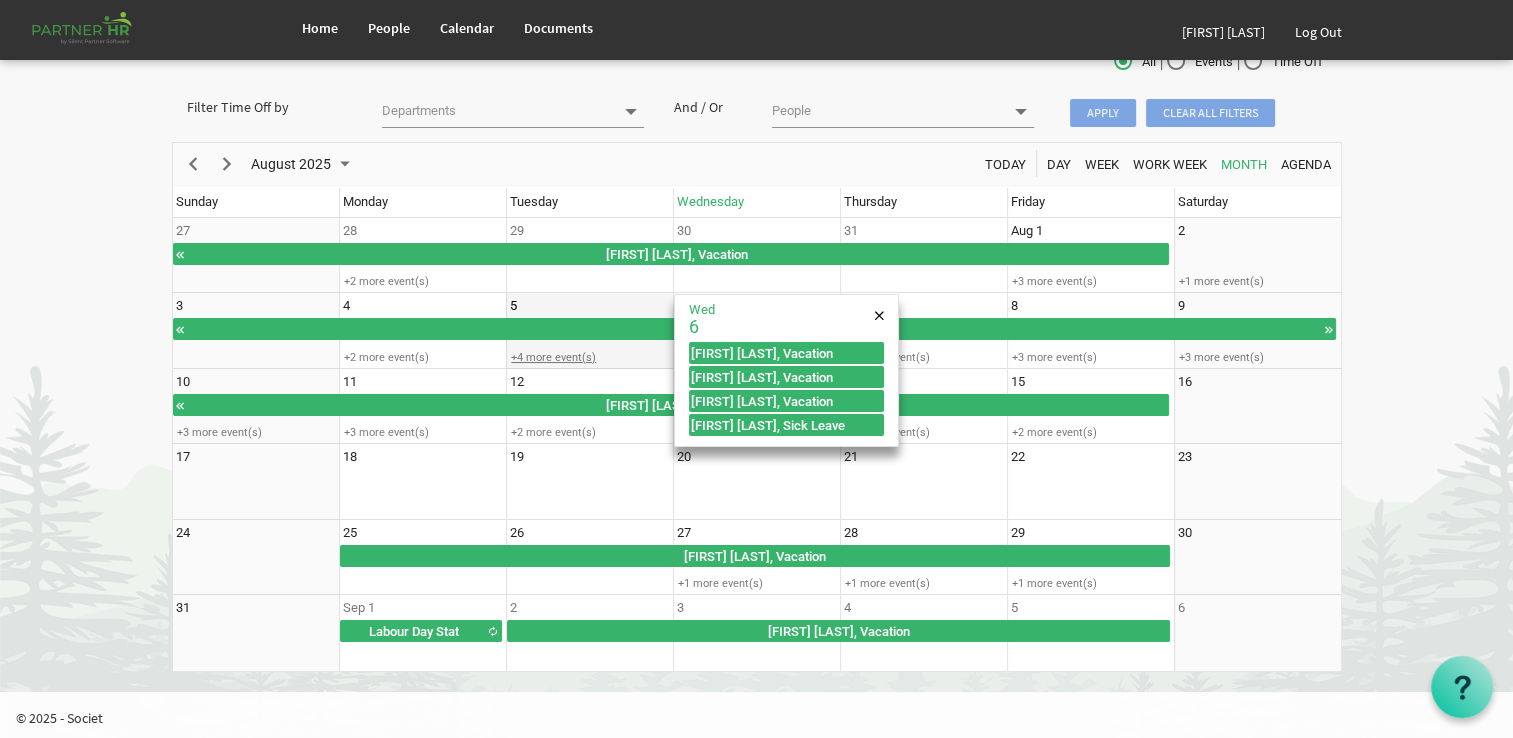 click on "+4 more event(s)" at bounding box center [589, 357] 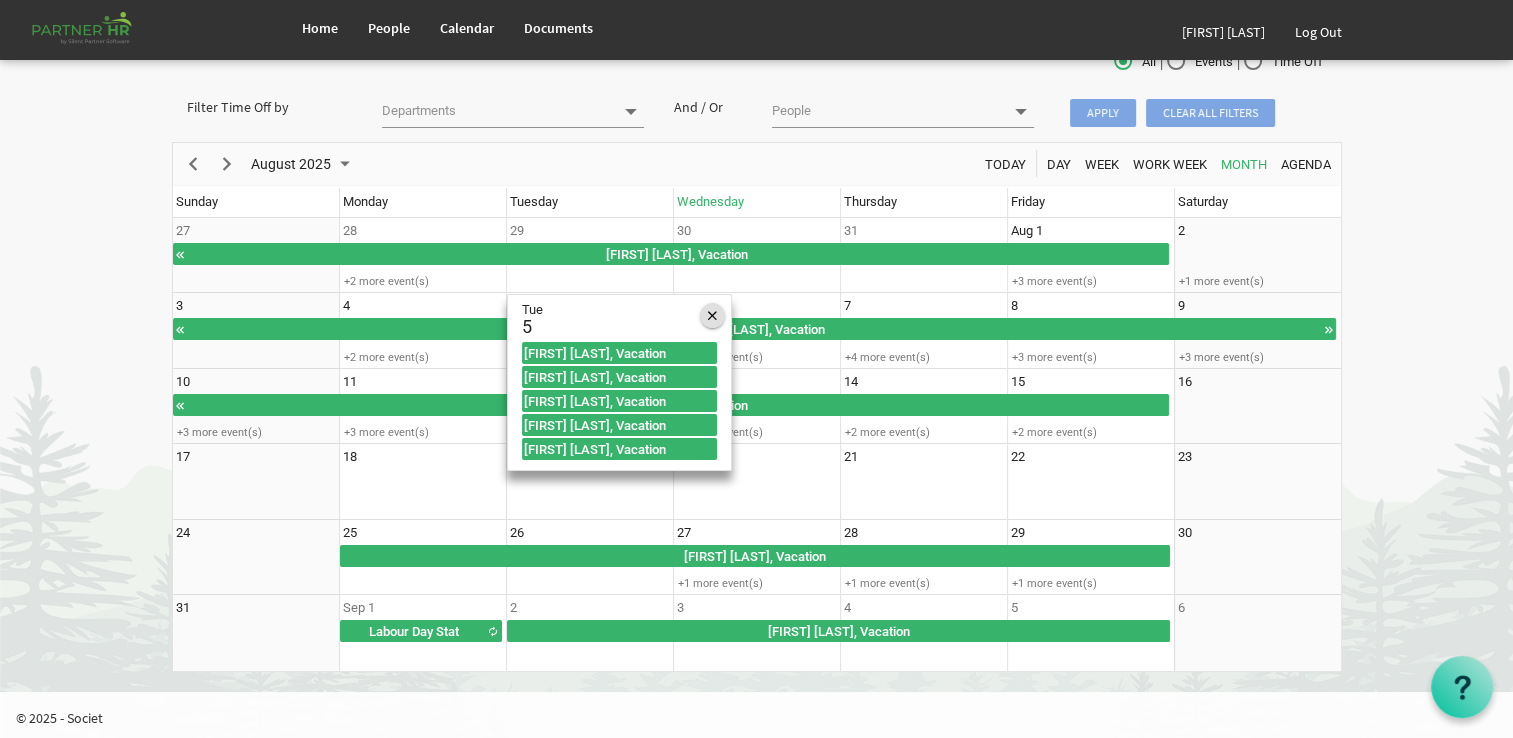 click at bounding box center [712, 315] 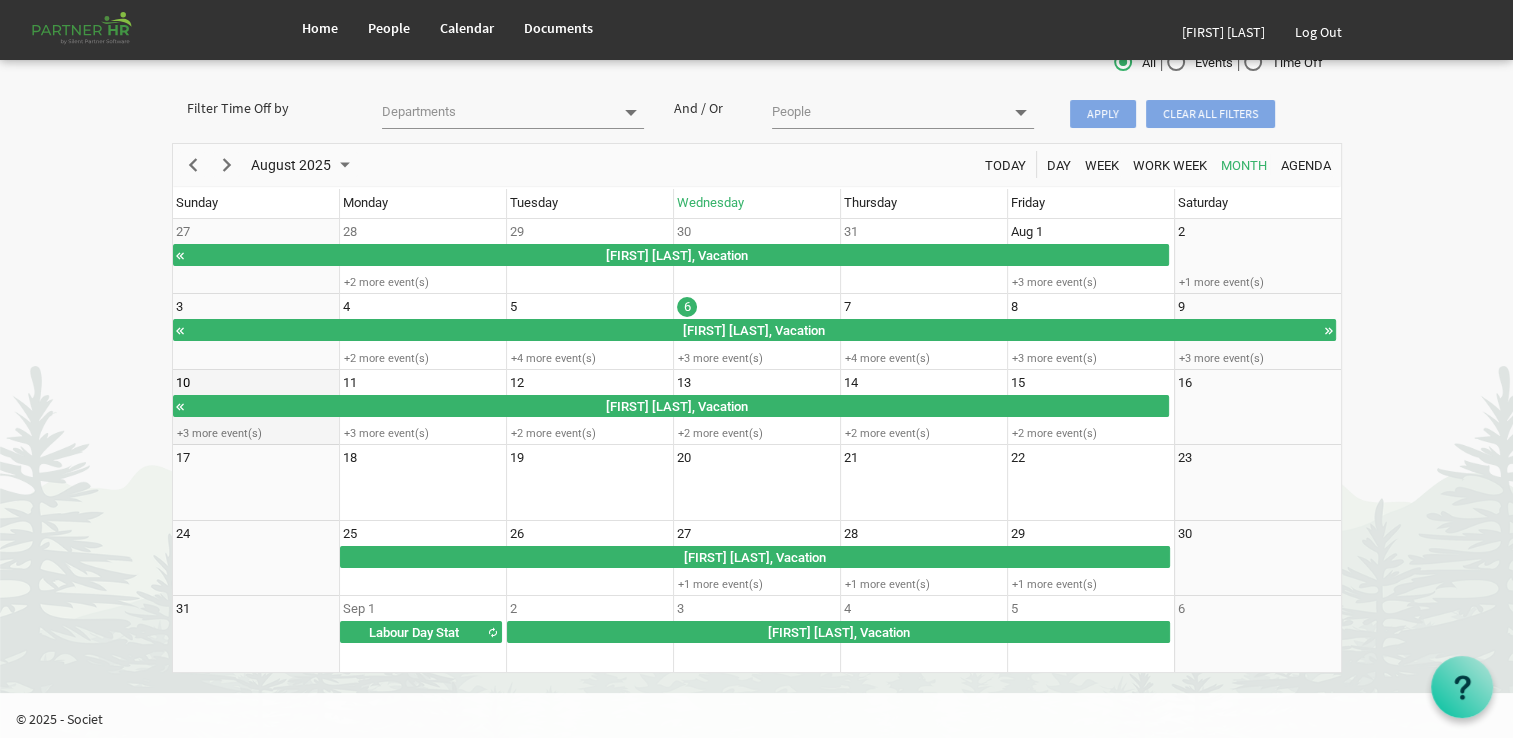 scroll, scrollTop: 84, scrollLeft: 0, axis: vertical 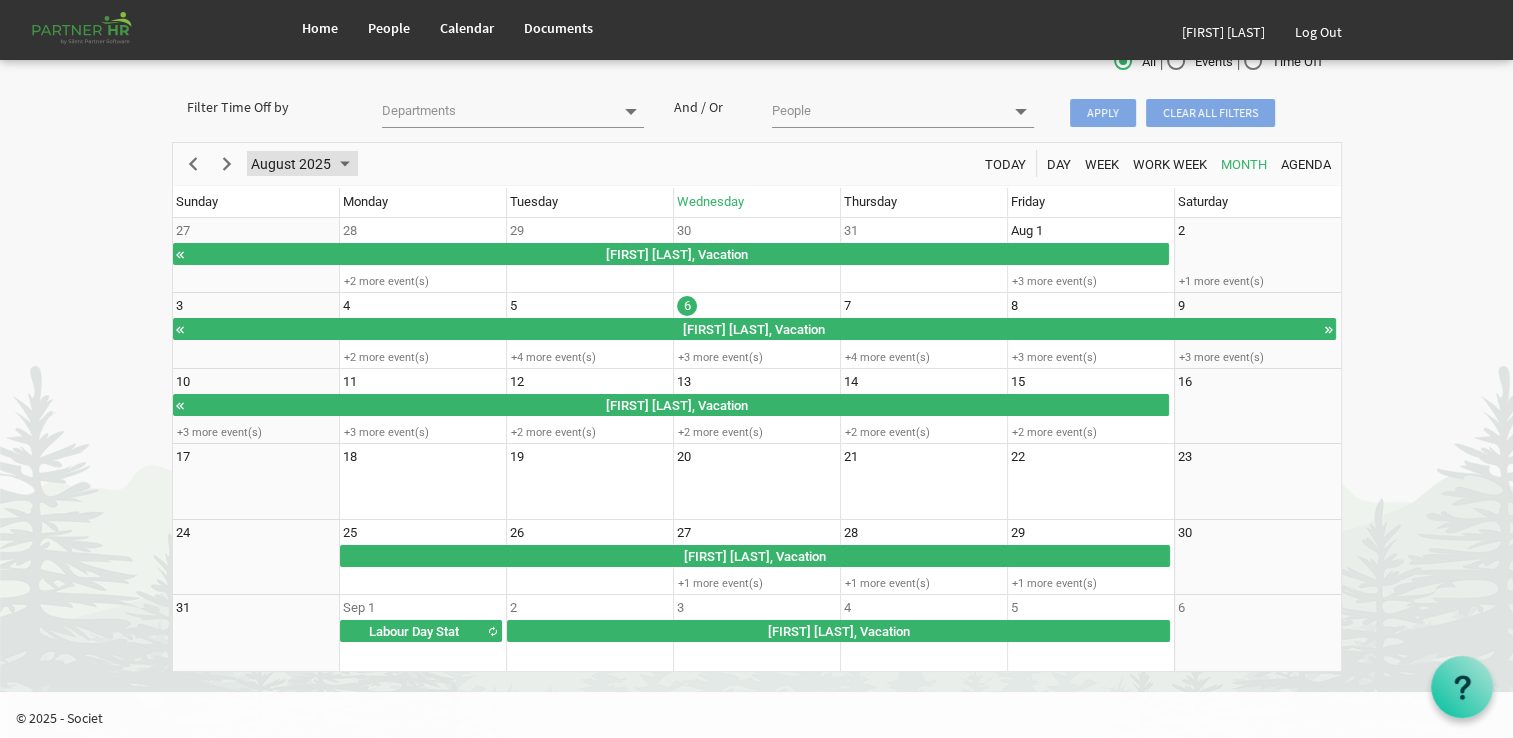 click on "August 2025" at bounding box center (291, 164) 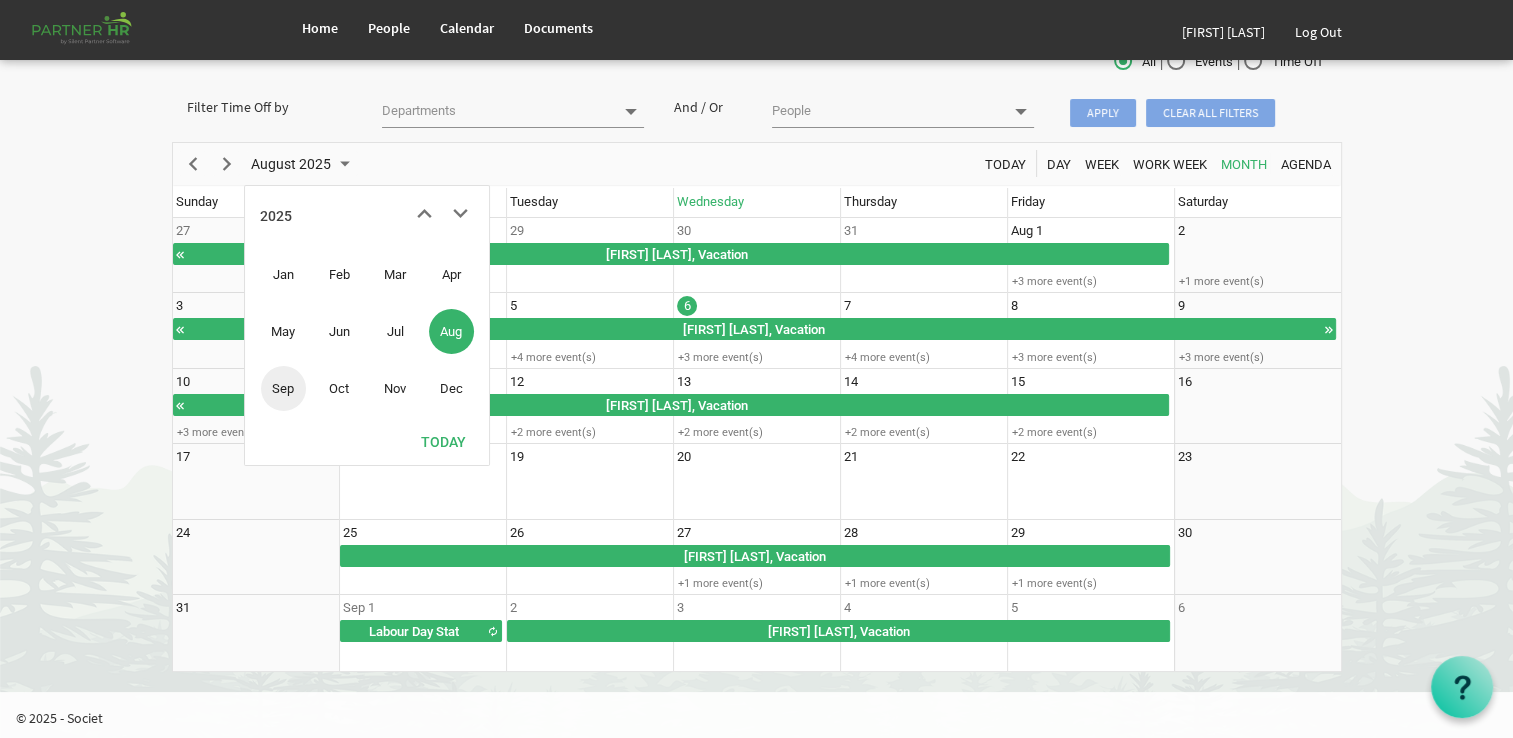 click on "Sep" at bounding box center [283, 388] 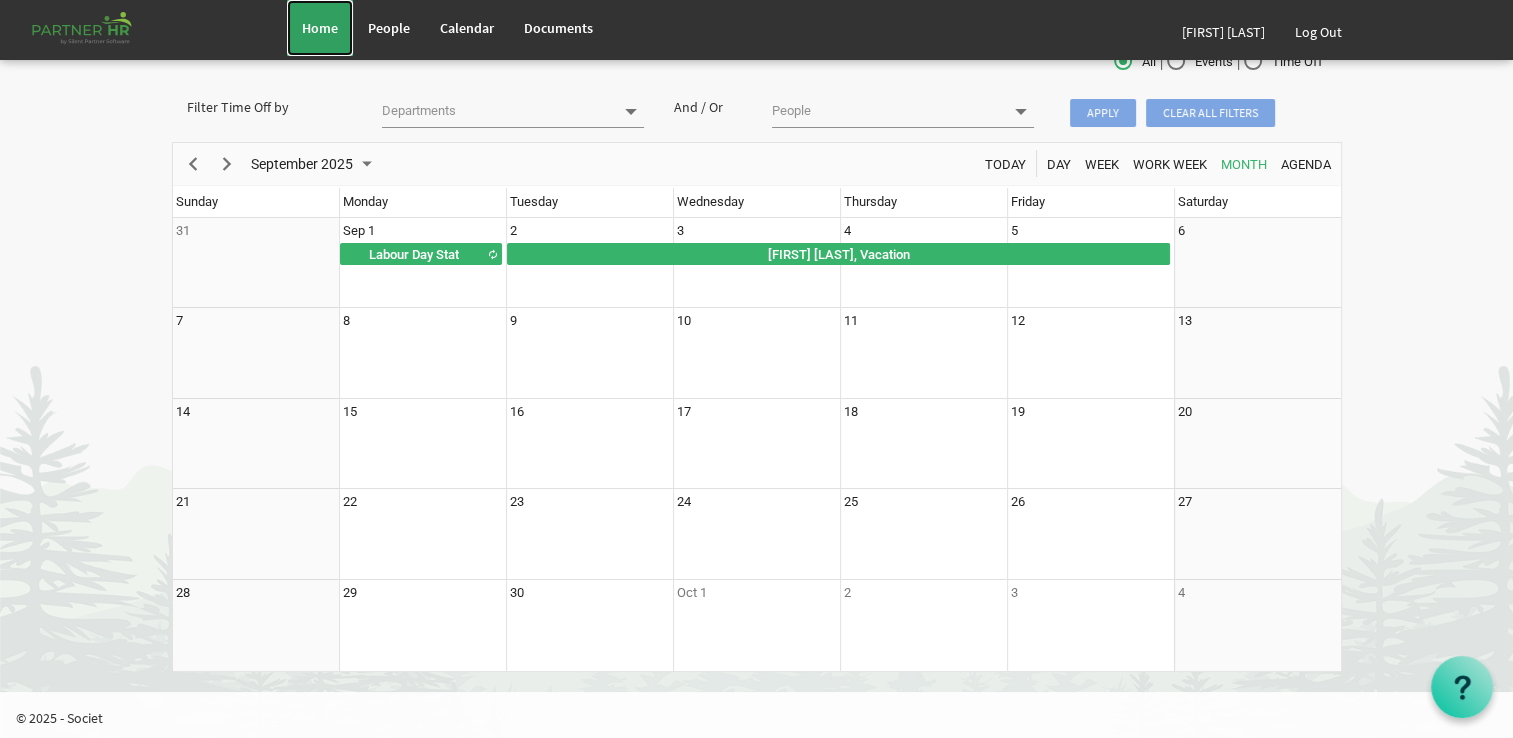 click on "Home" at bounding box center (320, 28) 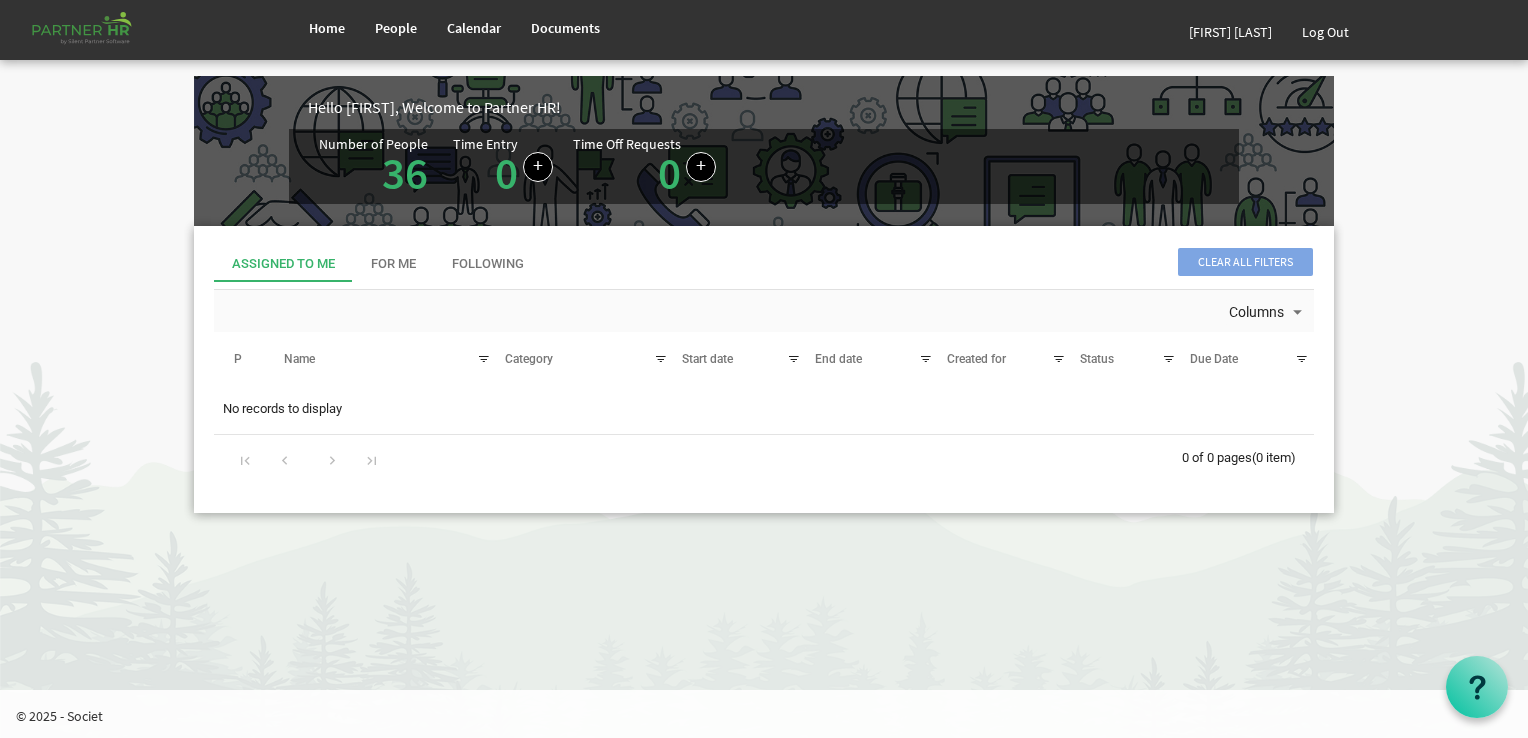 scroll, scrollTop: 0, scrollLeft: 0, axis: both 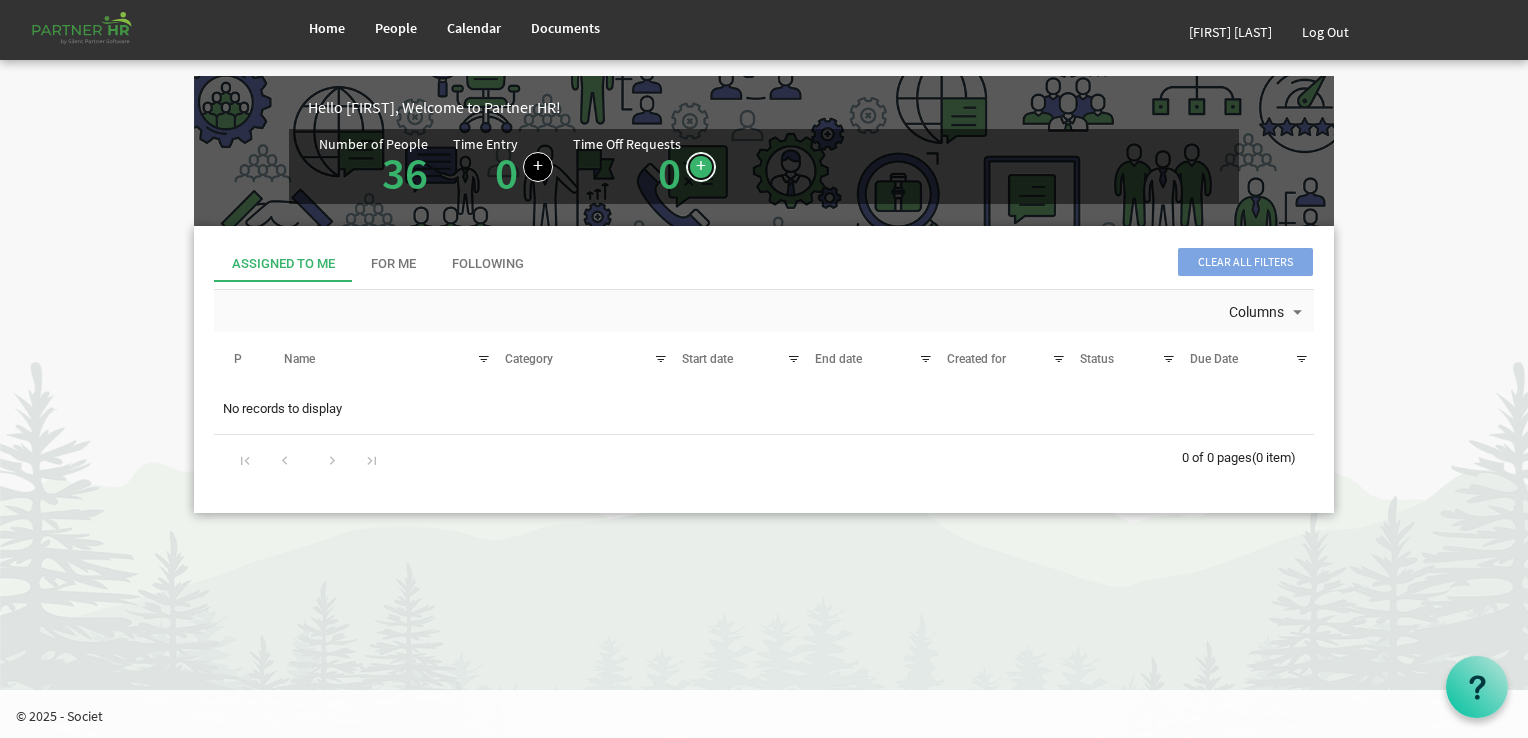 click at bounding box center [701, 167] 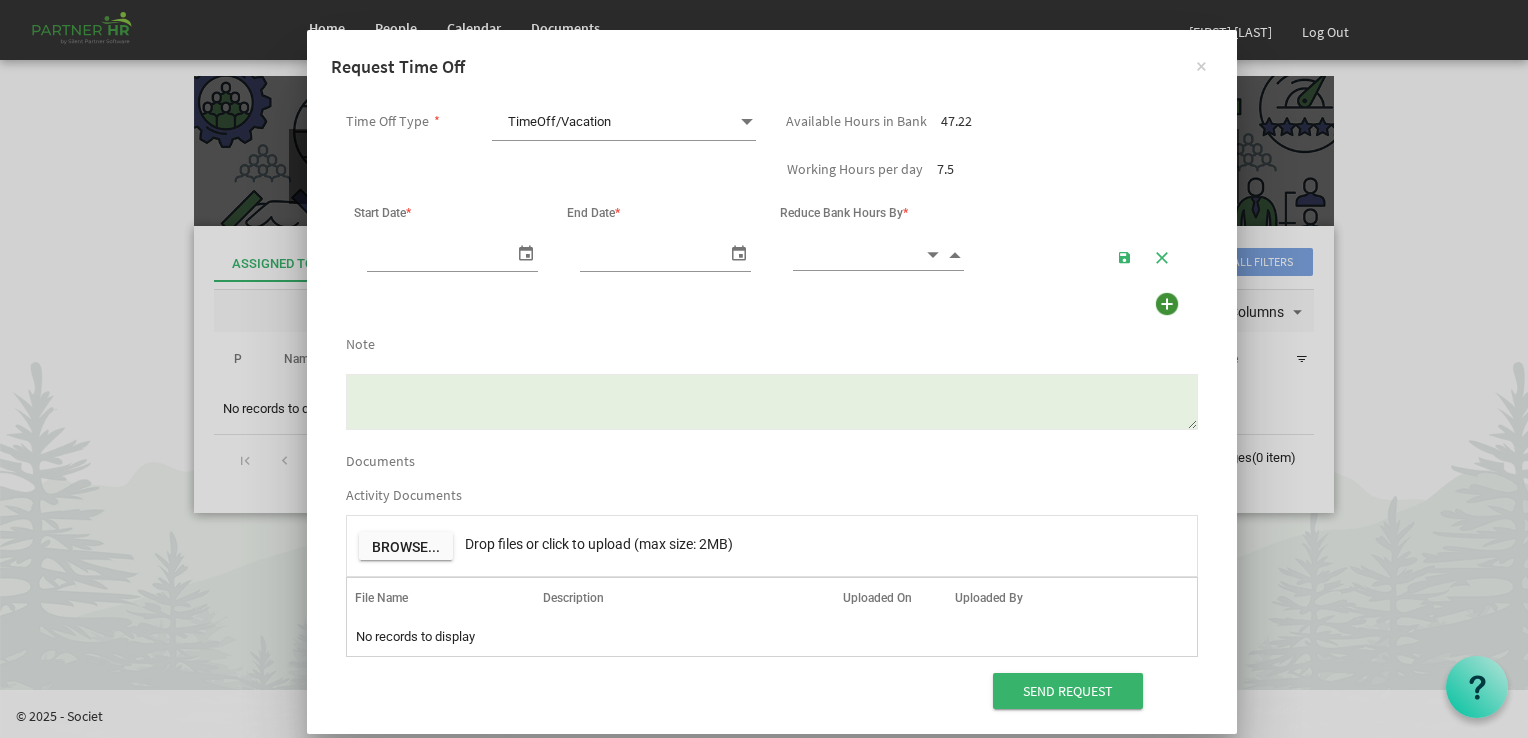 scroll, scrollTop: 0, scrollLeft: 21, axis: horizontal 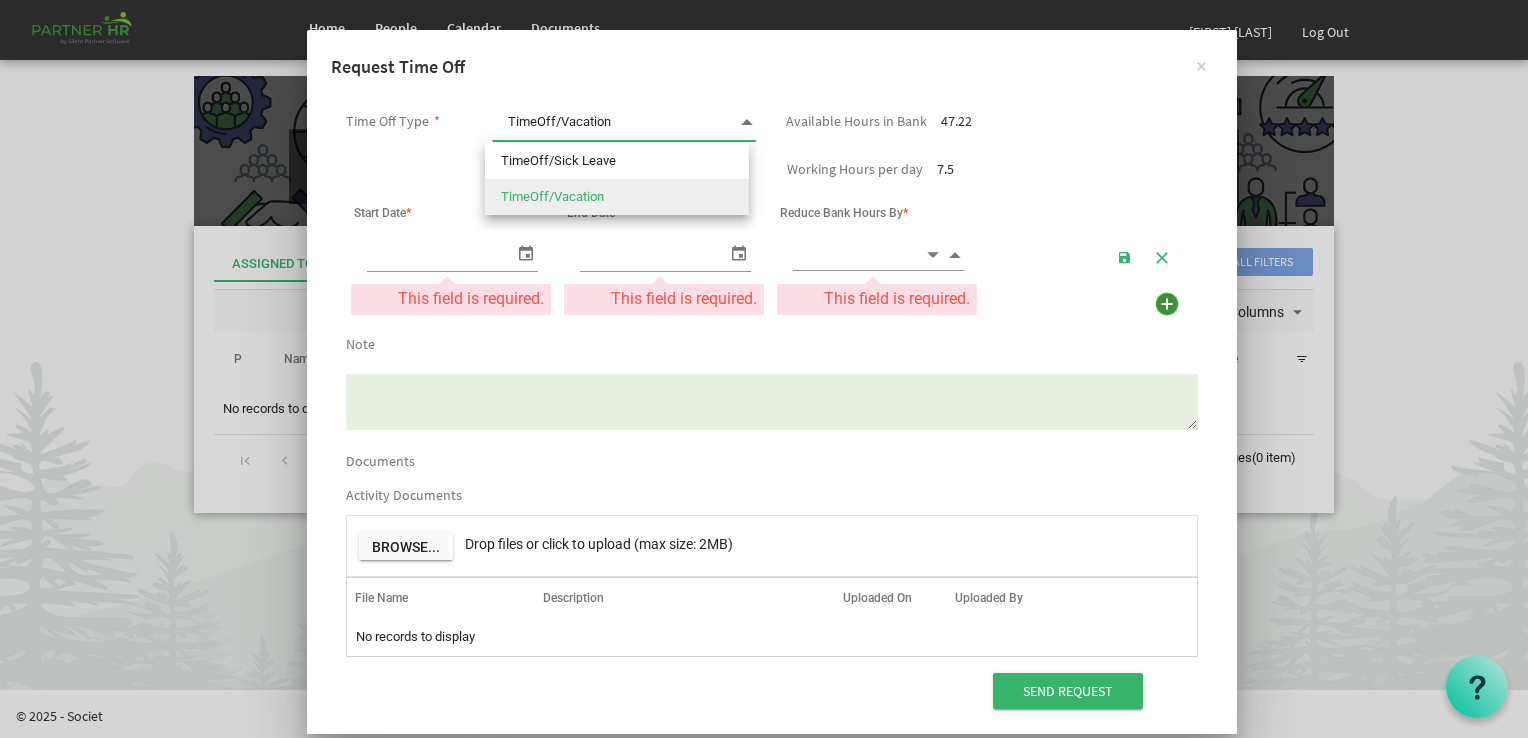 click on "TimeOff/Vacation" at bounding box center [617, 197] 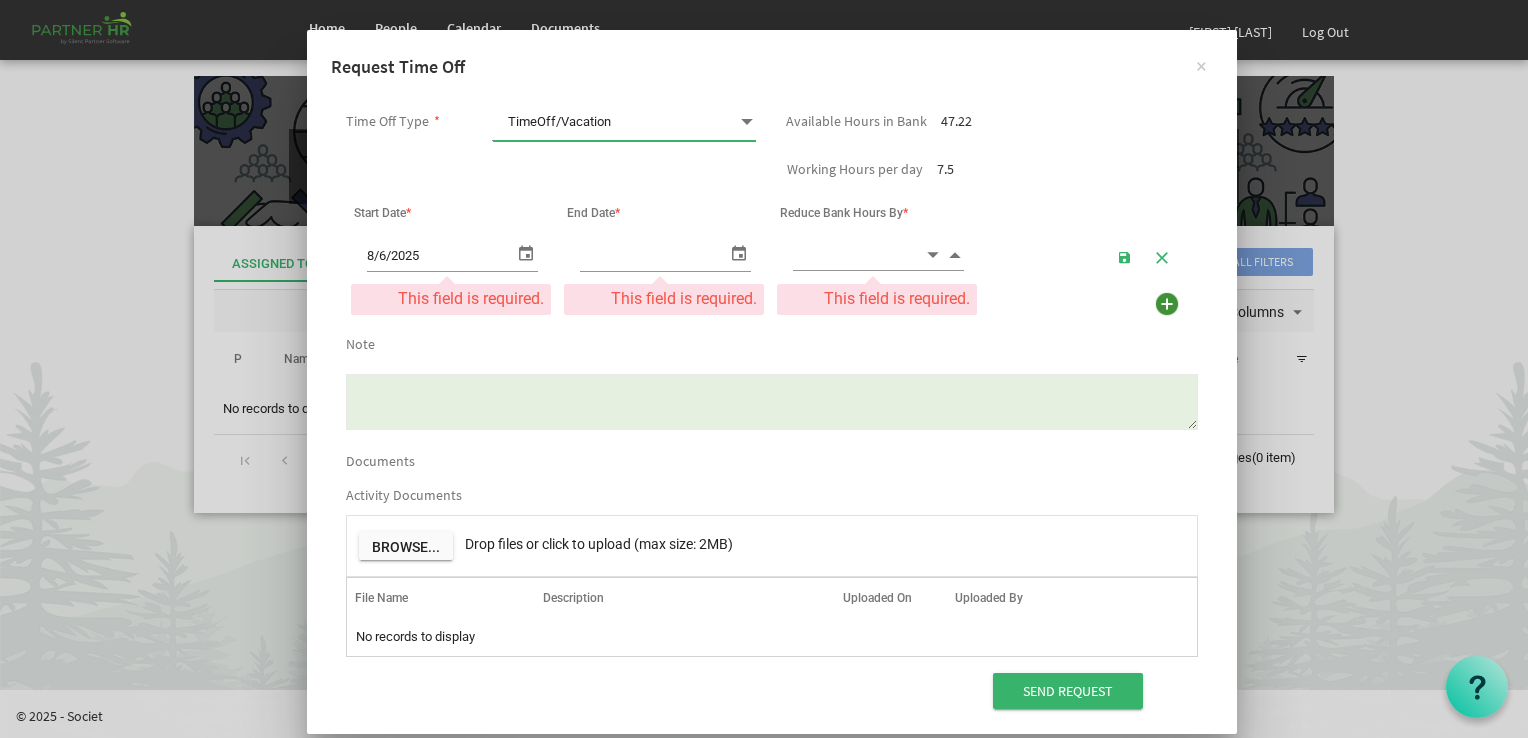 click at bounding box center [526, 252] 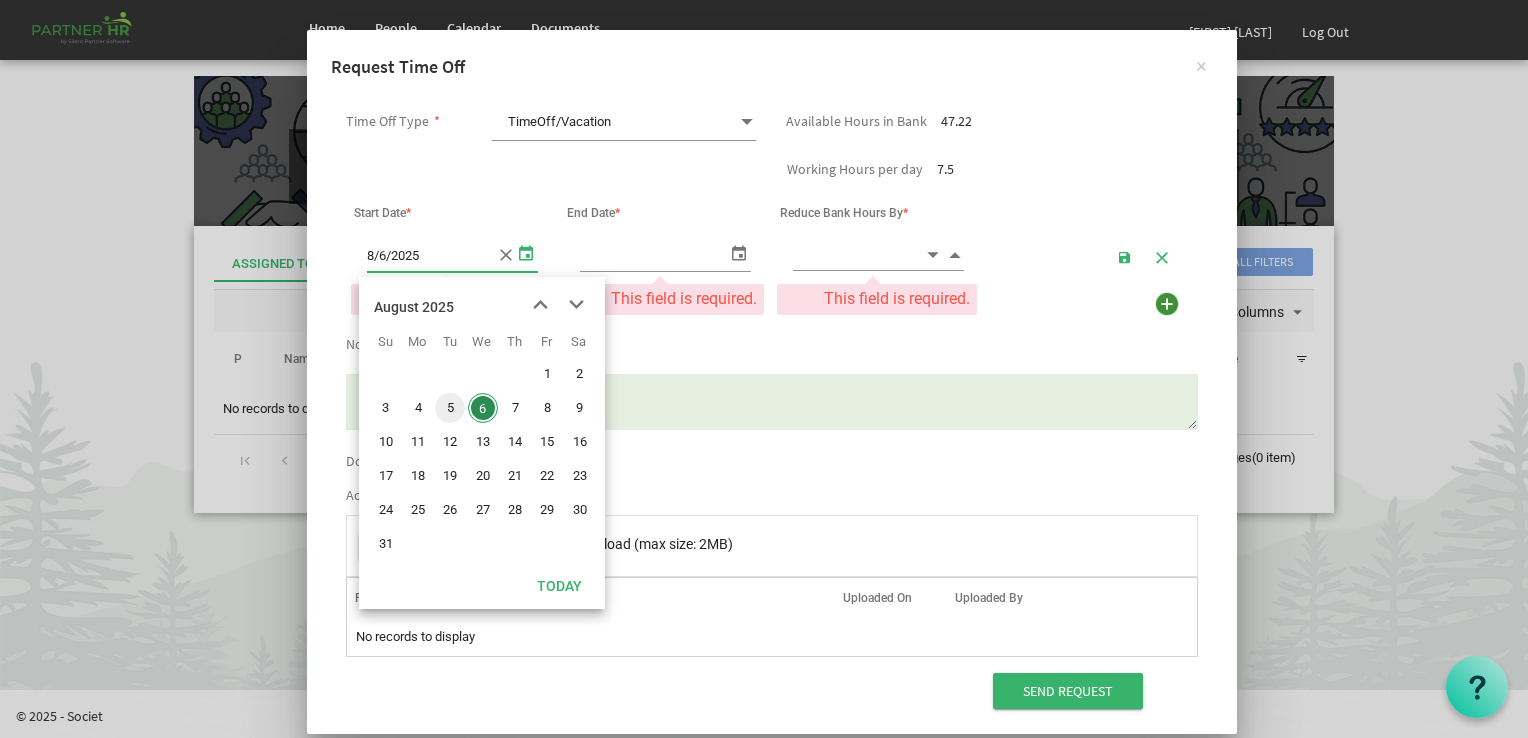 click on "5" at bounding box center [450, 408] 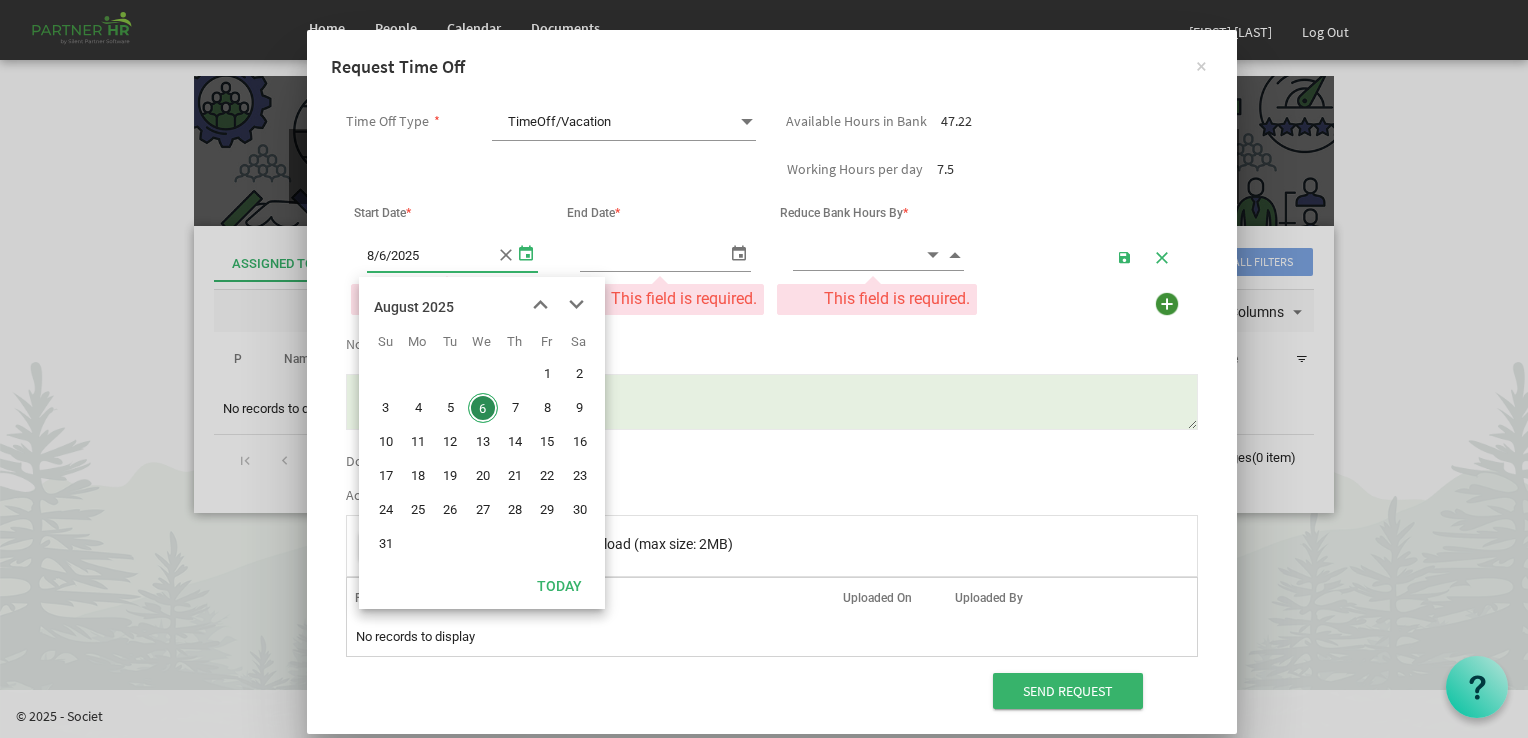 type on "[DATE]" 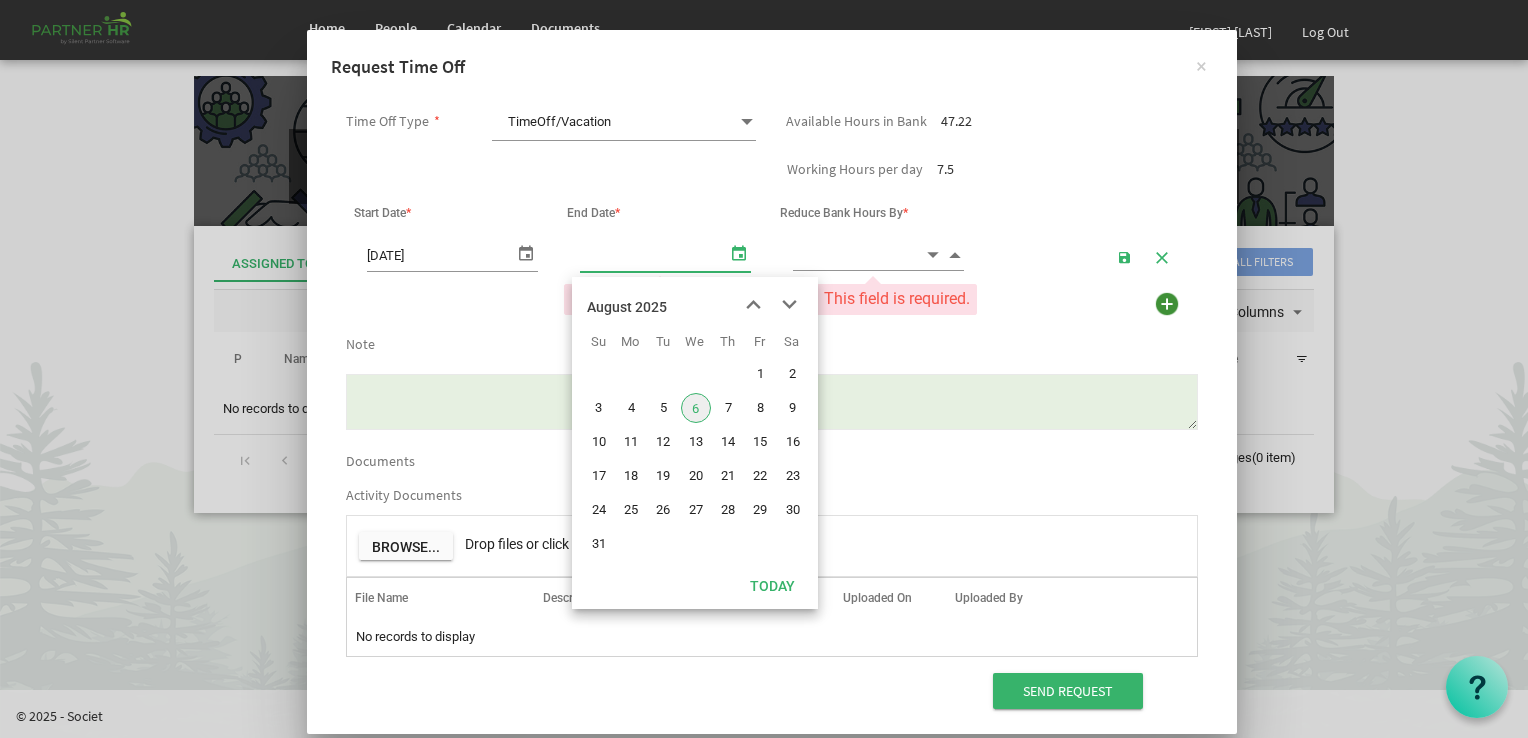 type on "[DATE]" 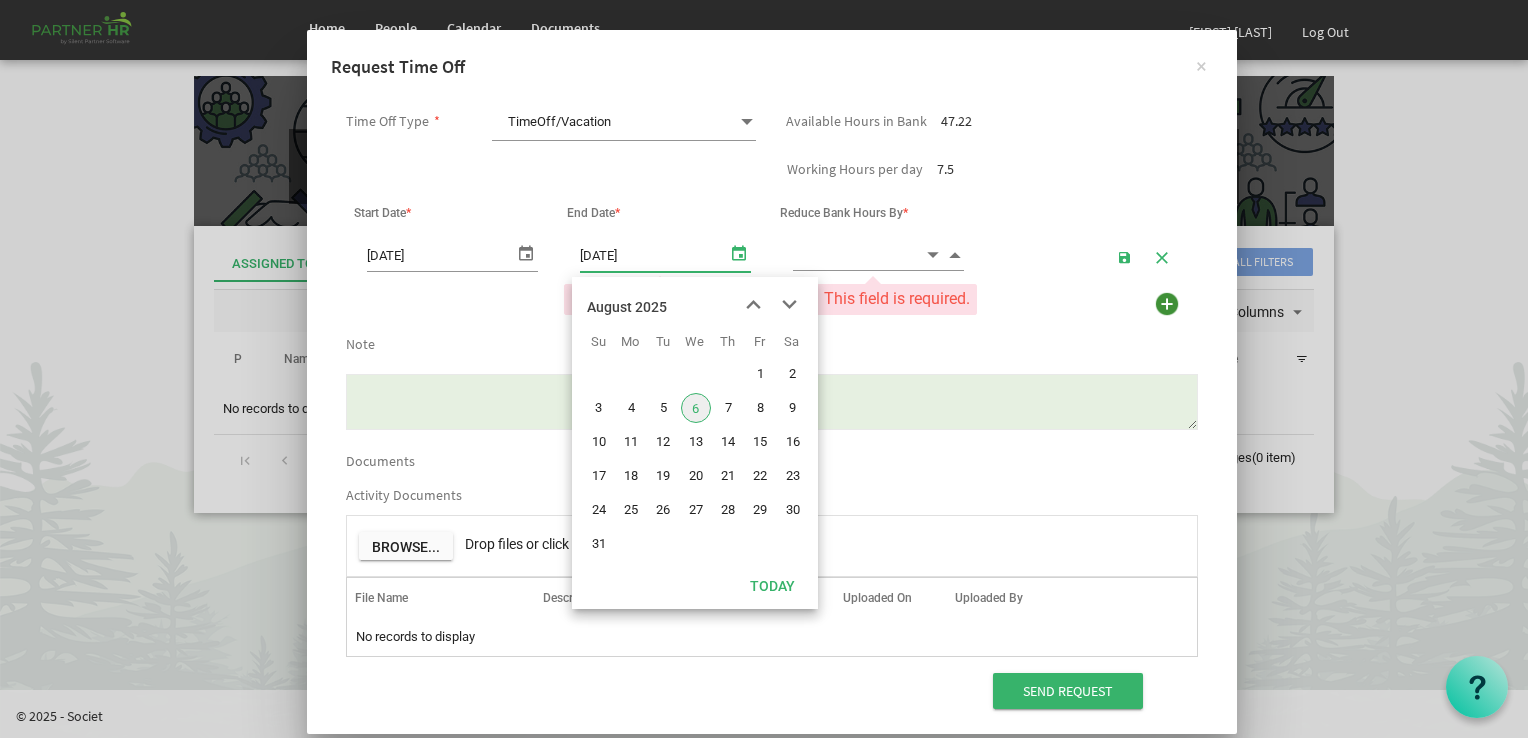 drag, startPoint x: 732, startPoint y: 254, endPoint x: 721, endPoint y: 267, distance: 17.029387 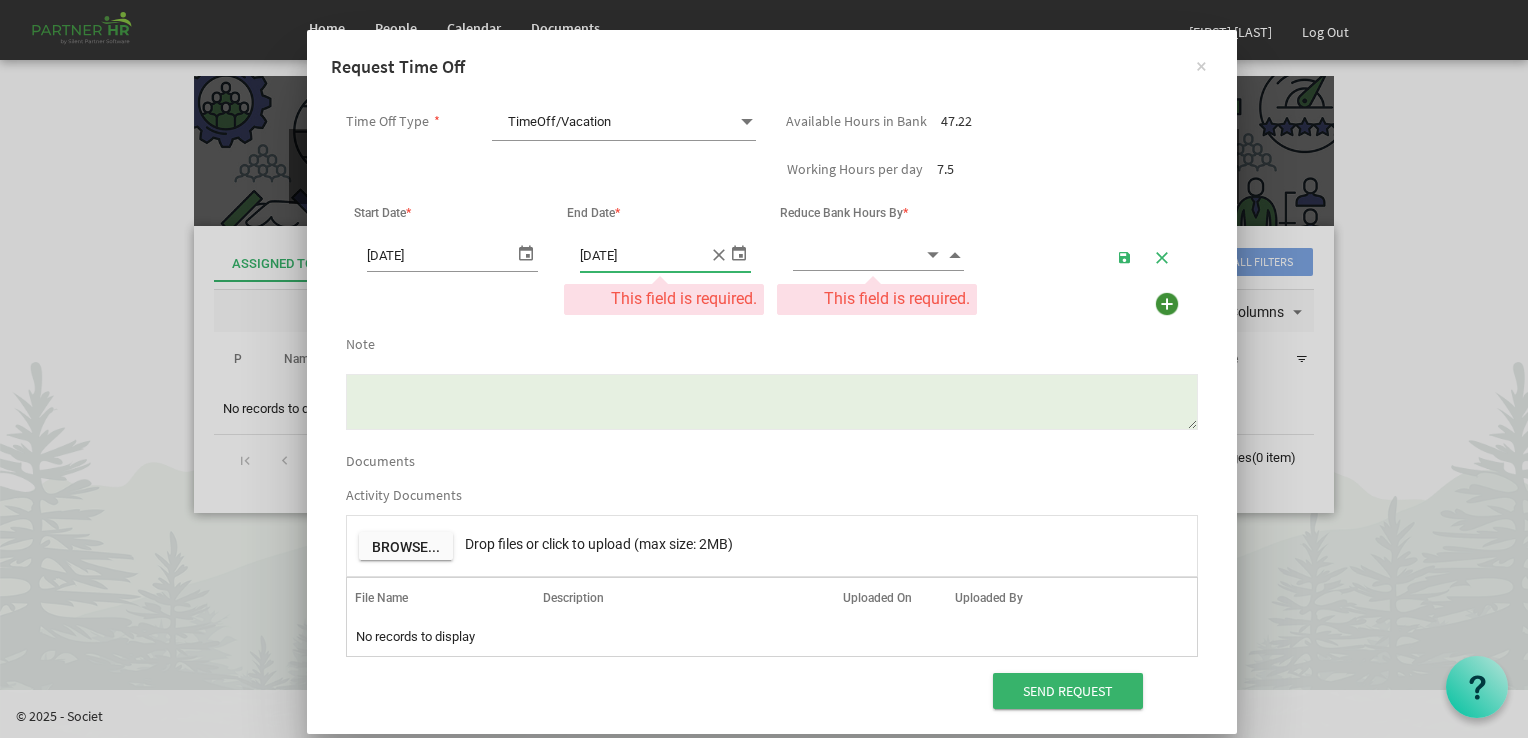 click at bounding box center [858, 254] 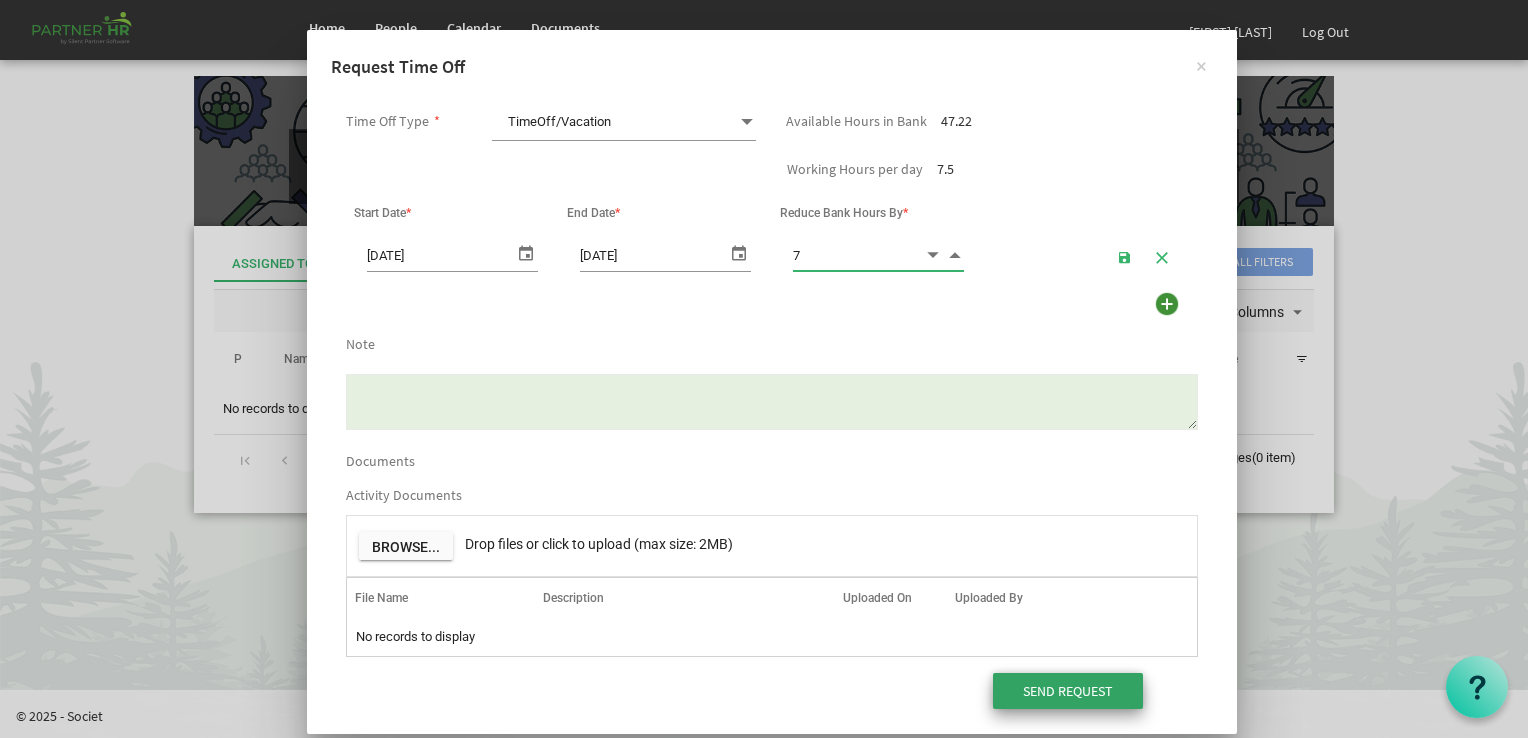 type on "7.00" 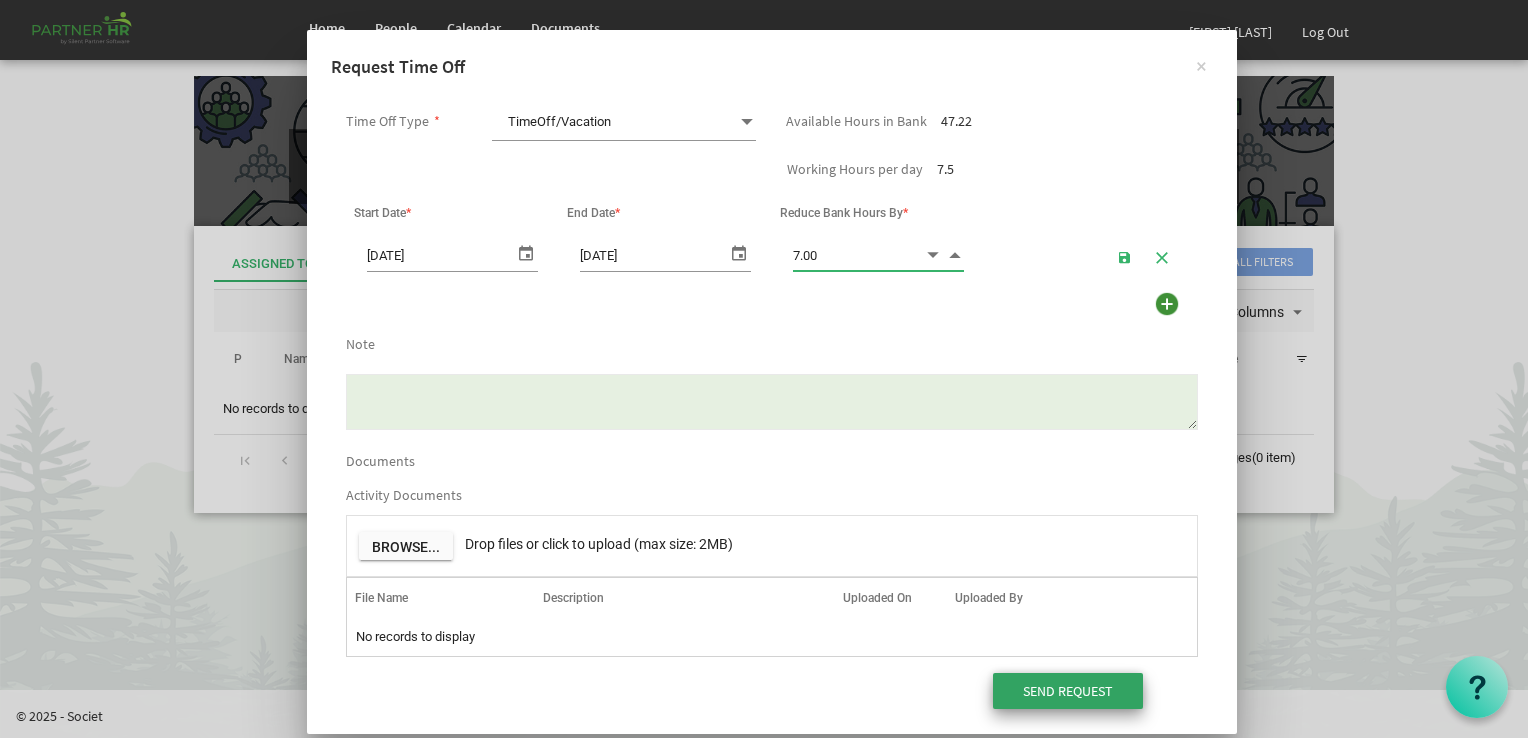 click on "Send Request" at bounding box center [1068, 691] 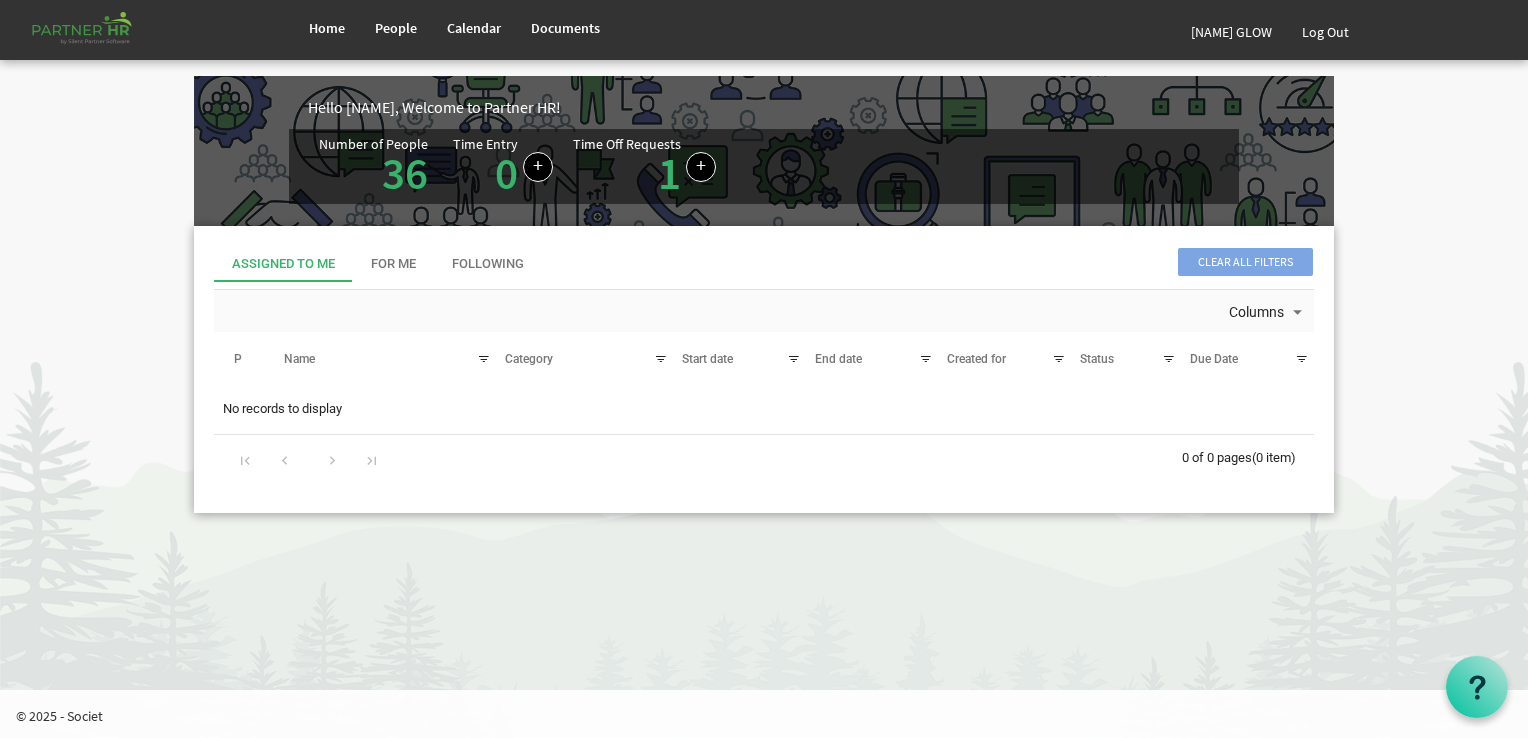 scroll, scrollTop: 0, scrollLeft: 0, axis: both 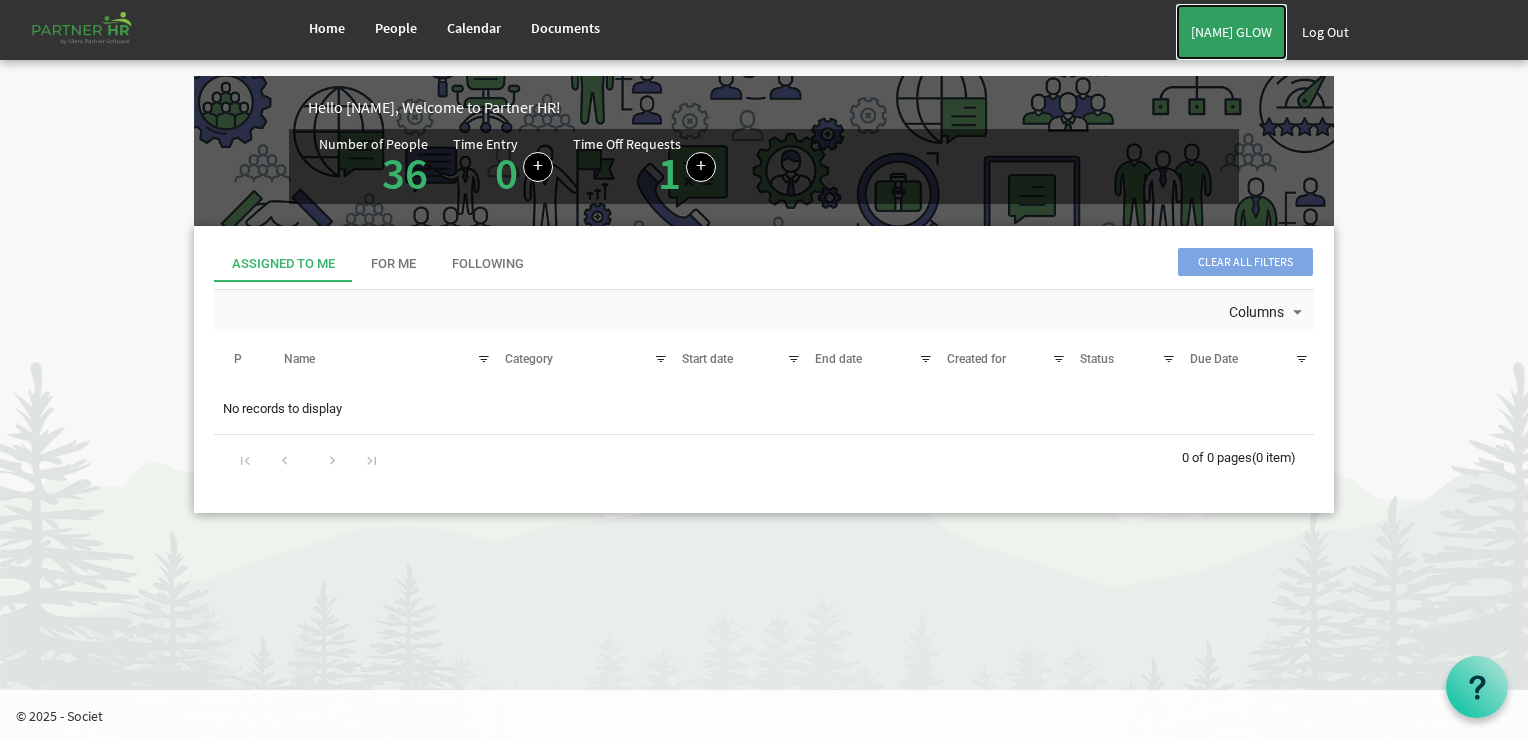 drag, startPoint x: 1266, startPoint y: 26, endPoint x: 1204, endPoint y: 4, distance: 65.78754 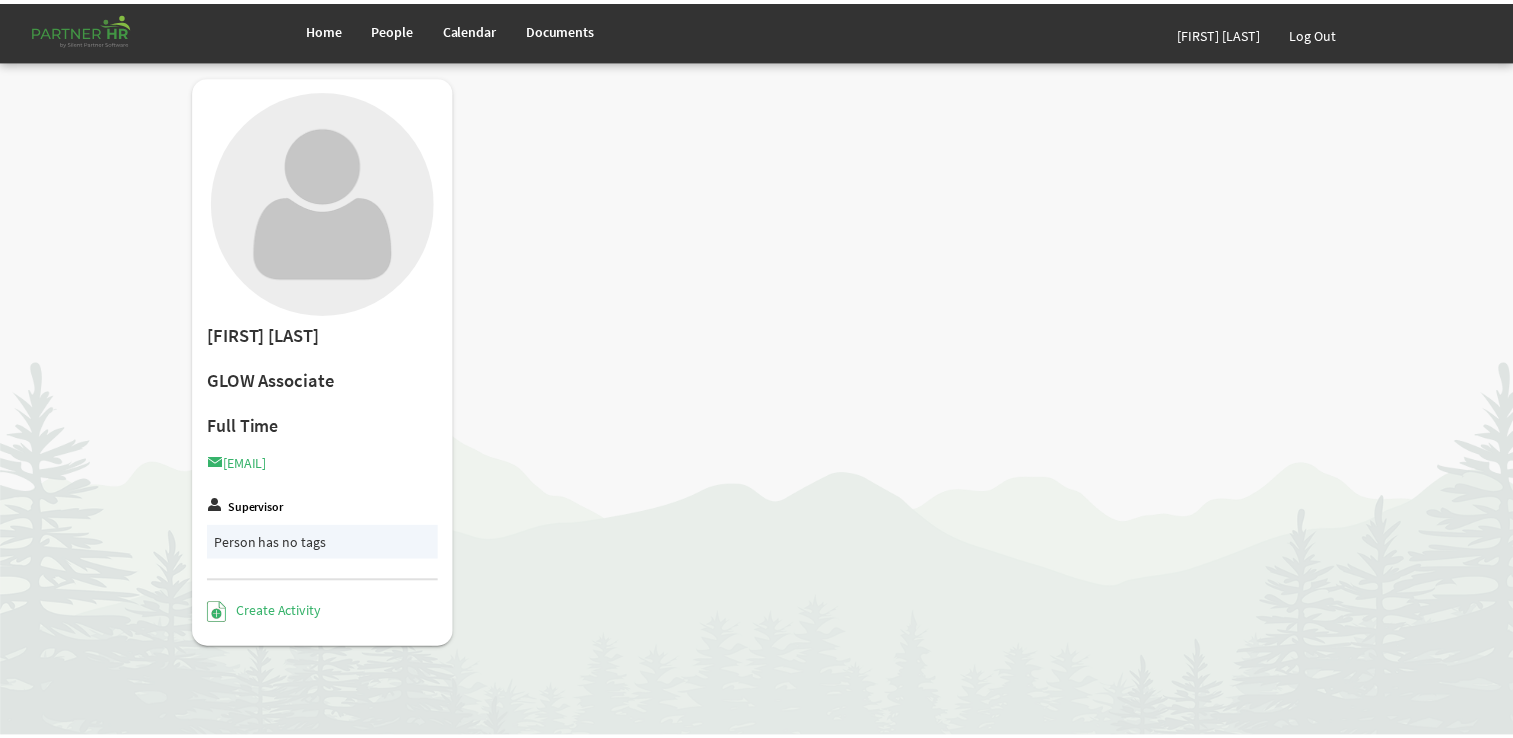 scroll, scrollTop: 0, scrollLeft: 0, axis: both 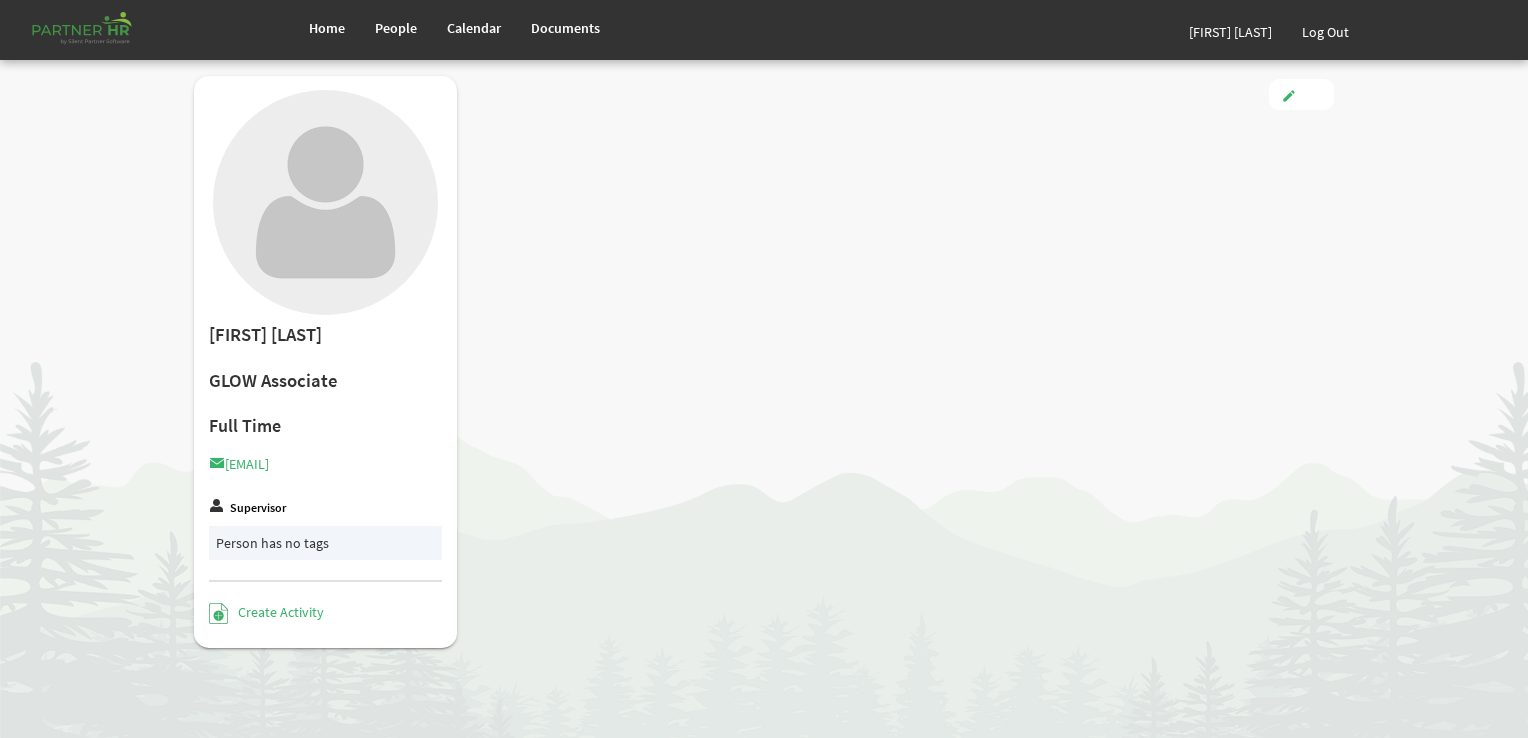 type on "Full Time" 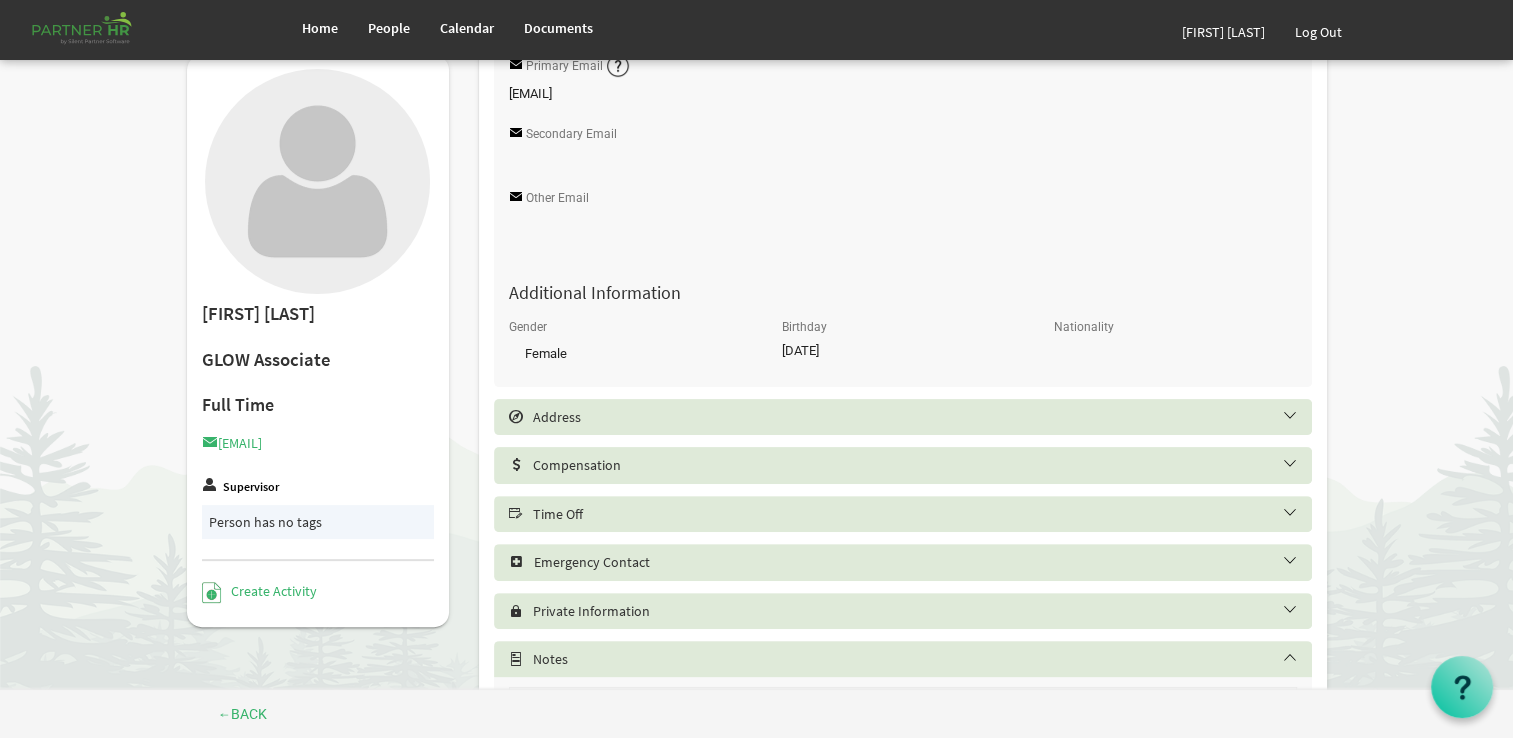 scroll, scrollTop: 500, scrollLeft: 0, axis: vertical 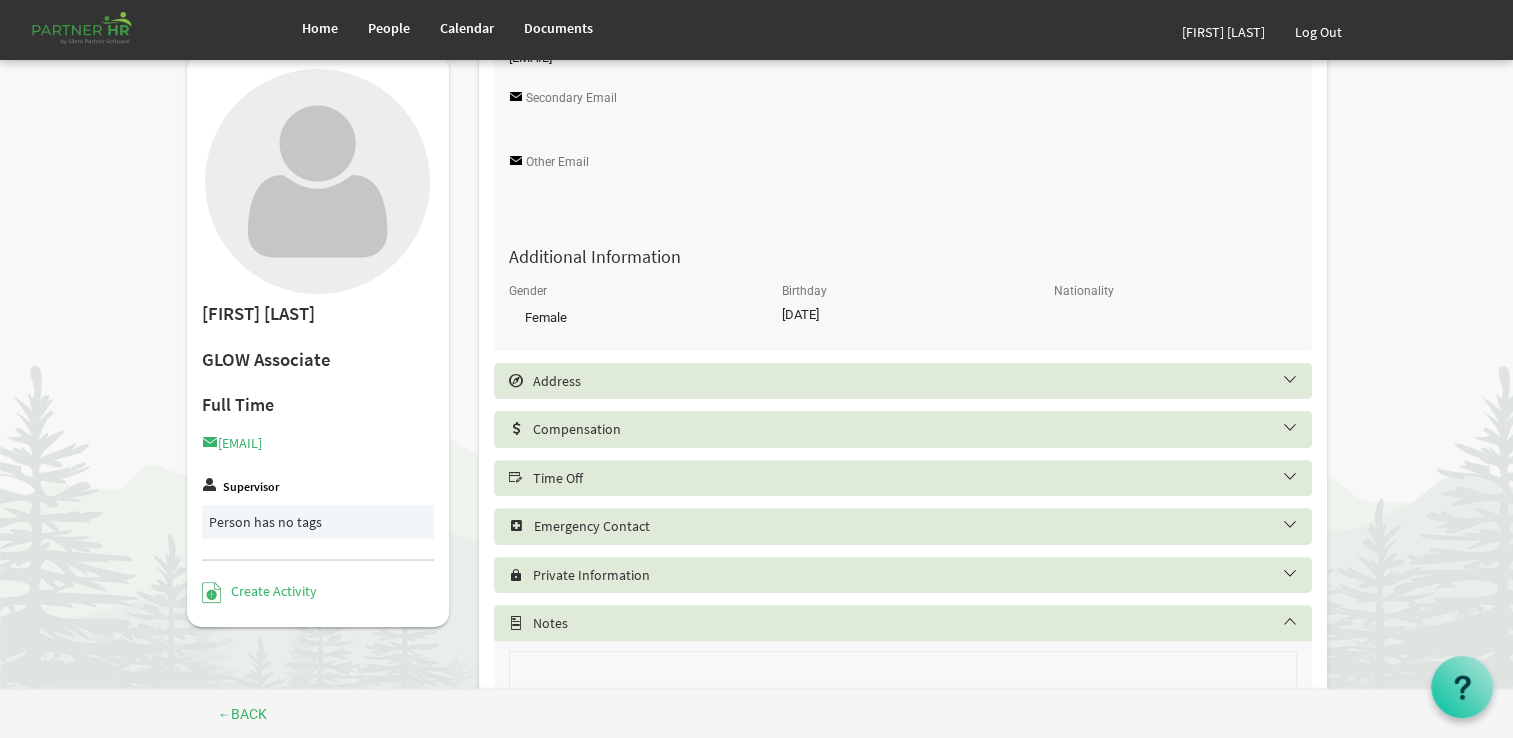 click on "Time Off" at bounding box center (903, 478) 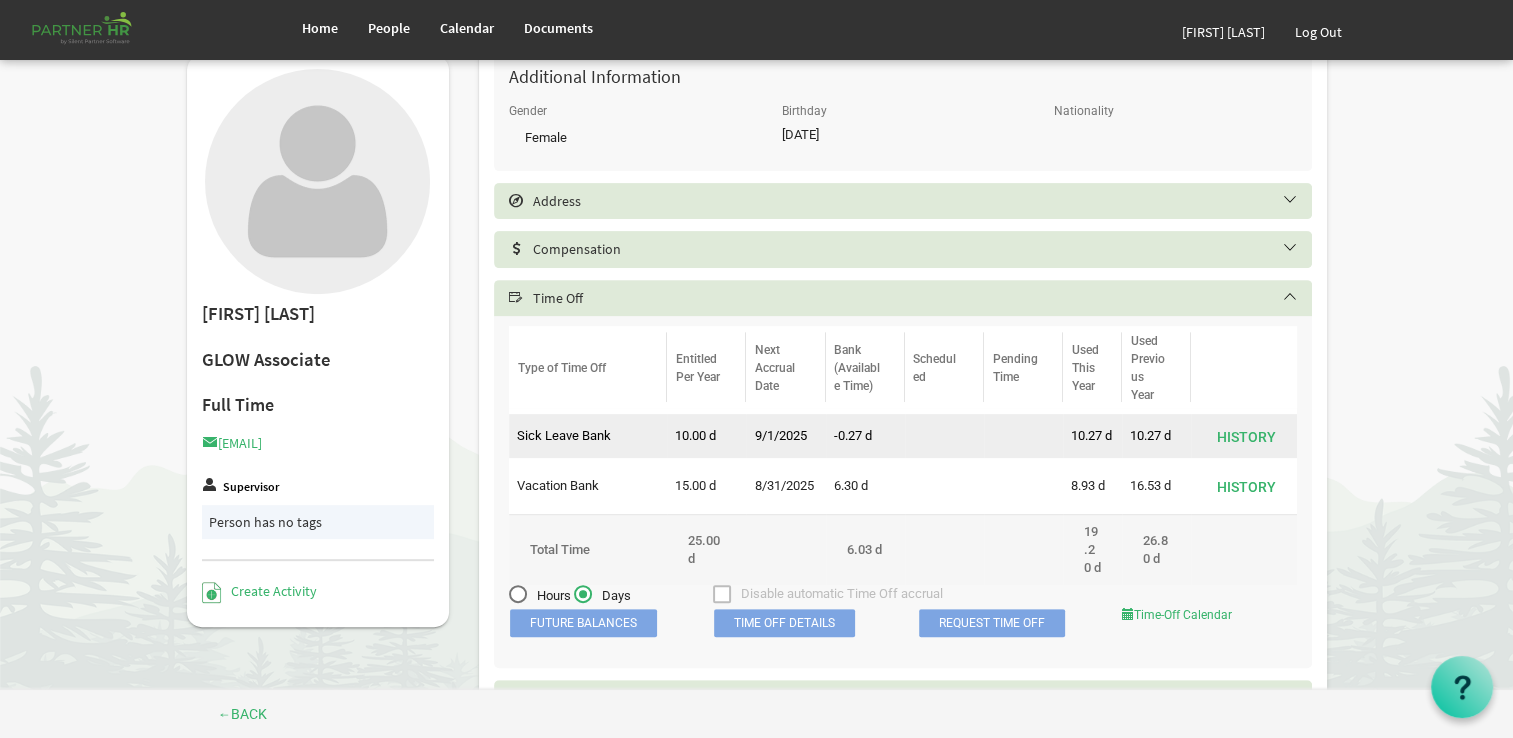 scroll, scrollTop: 700, scrollLeft: 0, axis: vertical 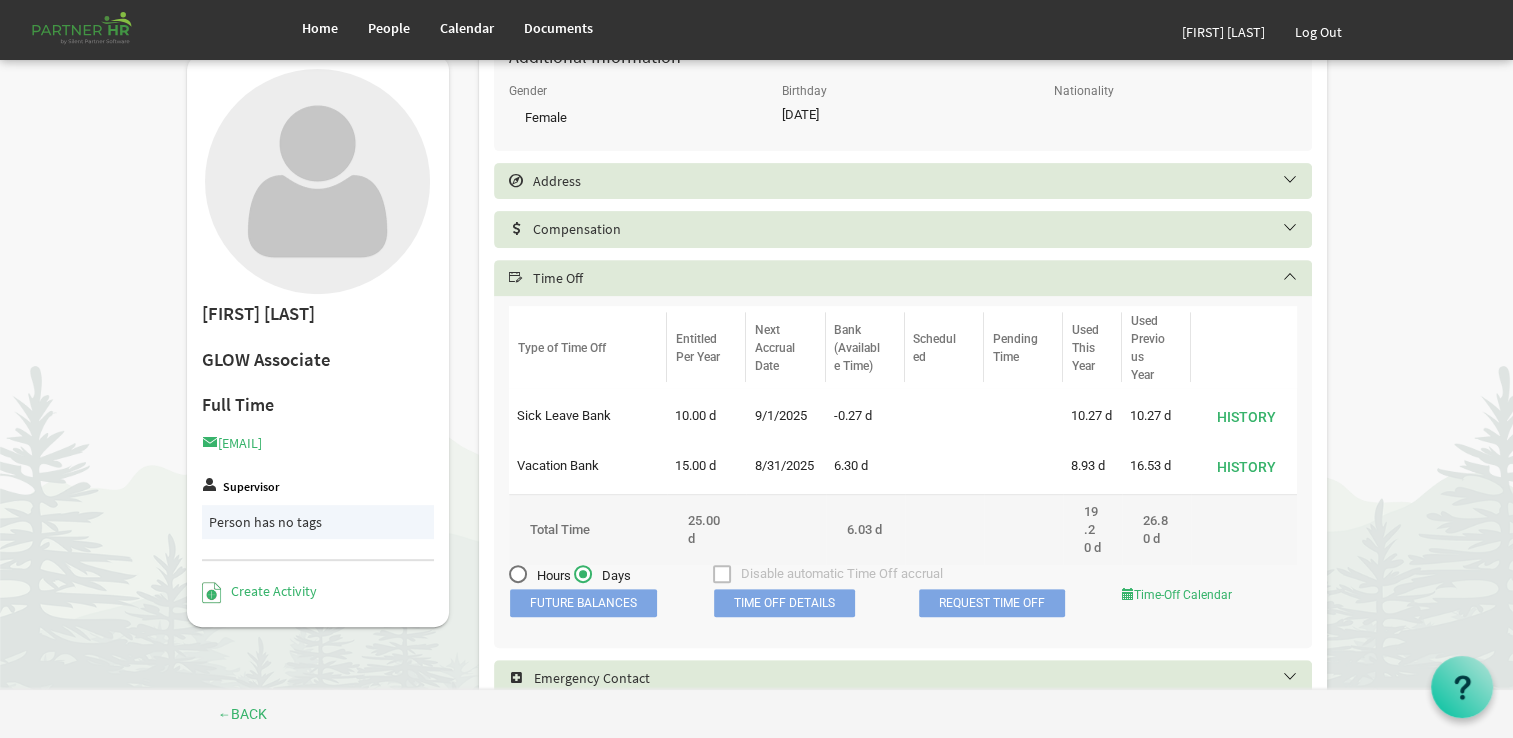 click on "Hours" at bounding box center (540, 576) 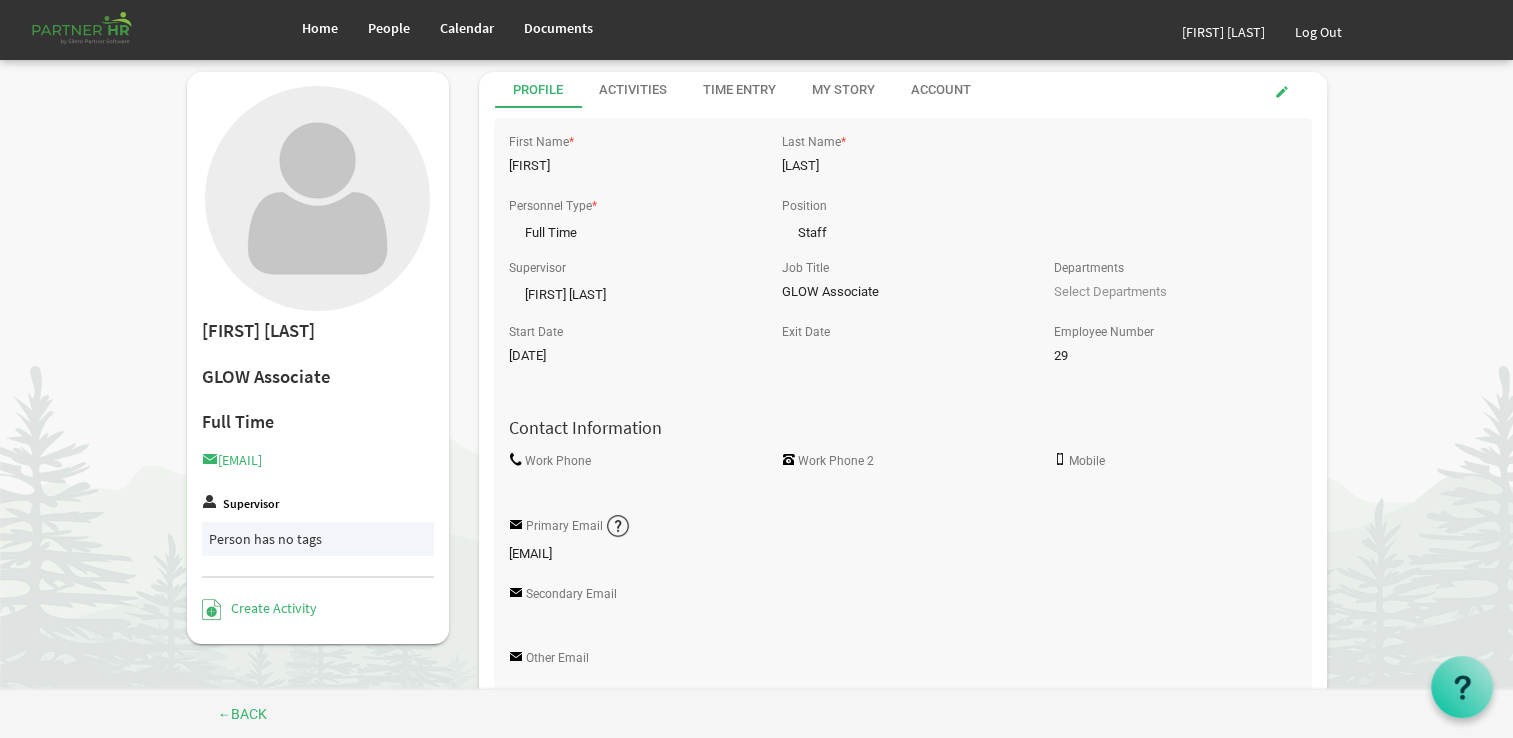 scroll, scrollTop: 0, scrollLeft: 0, axis: both 